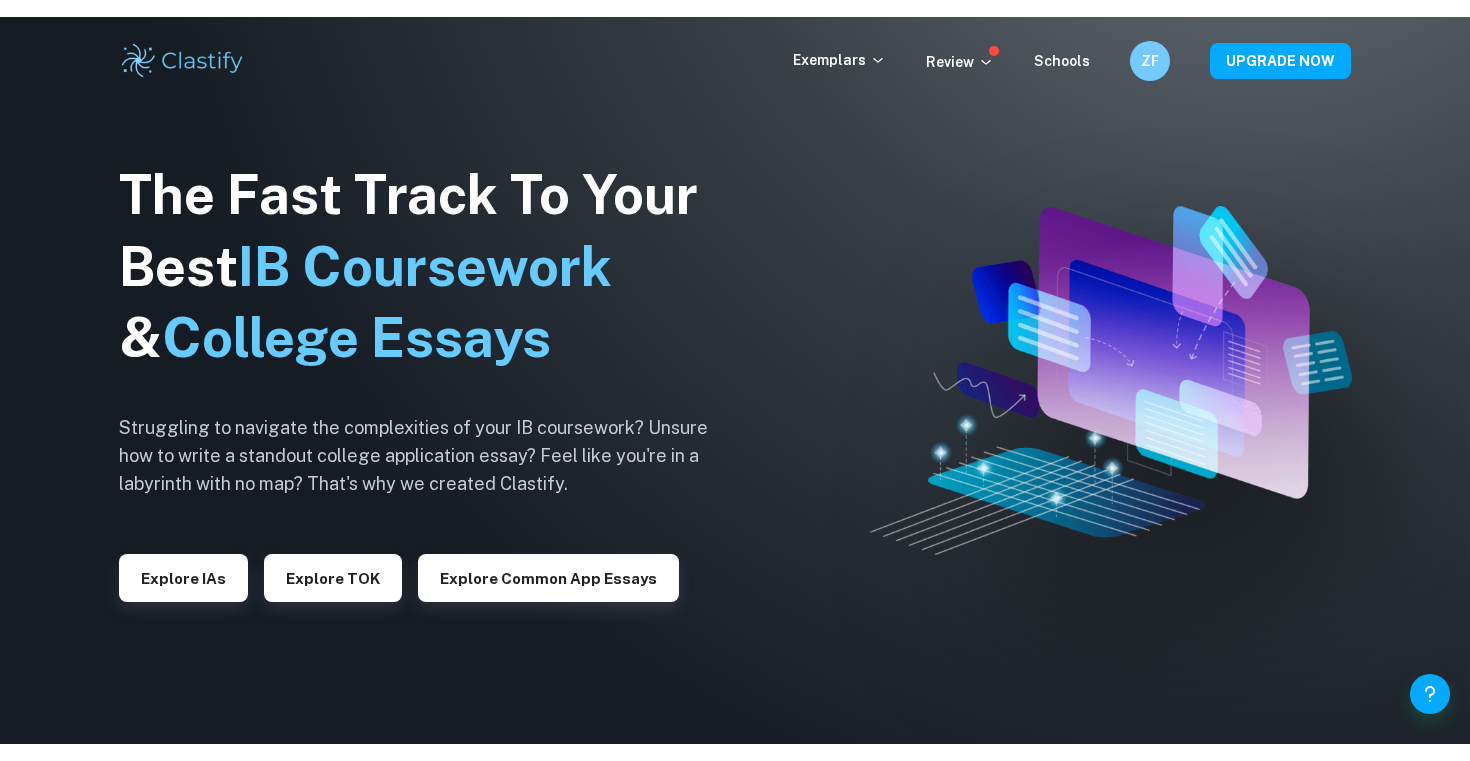 scroll, scrollTop: 0, scrollLeft: 0, axis: both 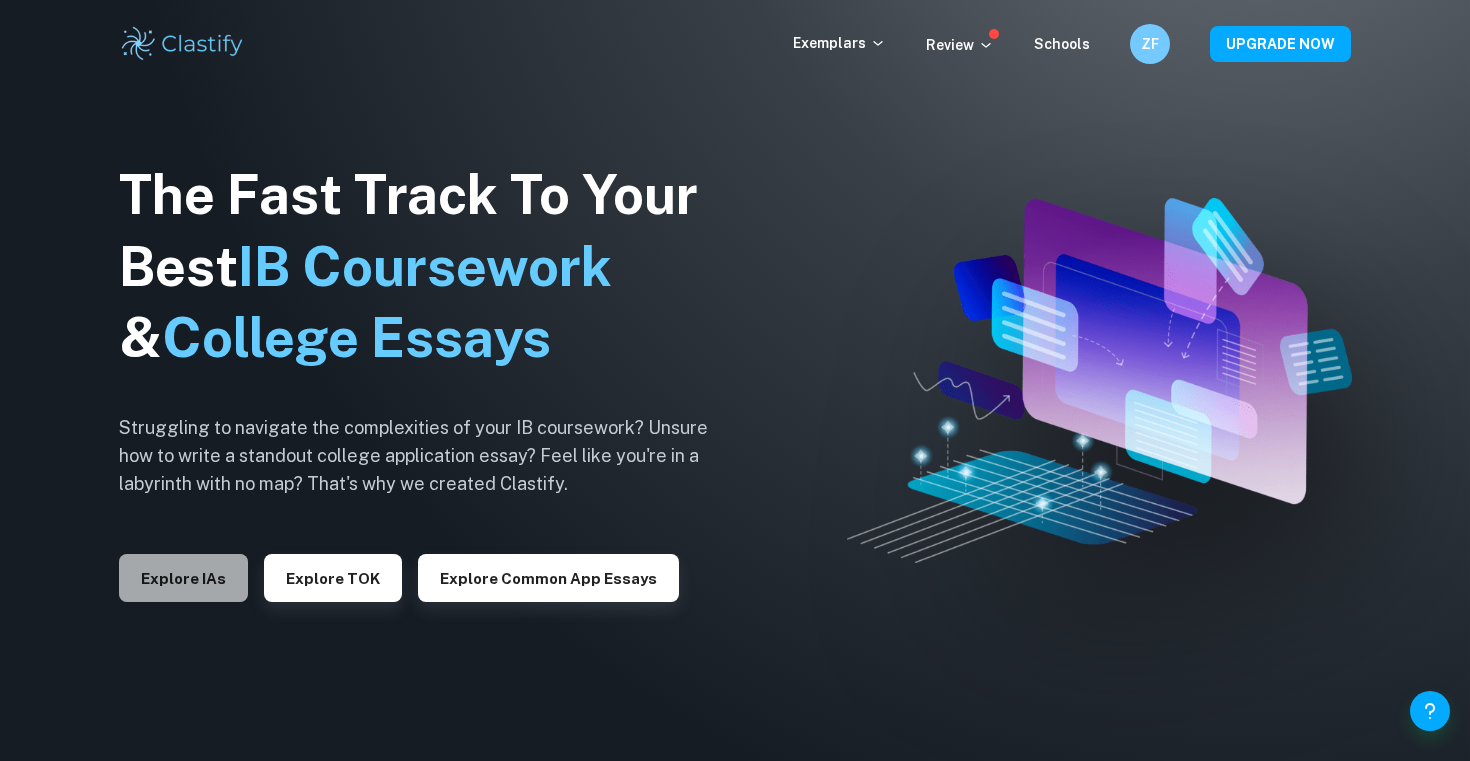 click on "Explore IAs" at bounding box center [183, 578] 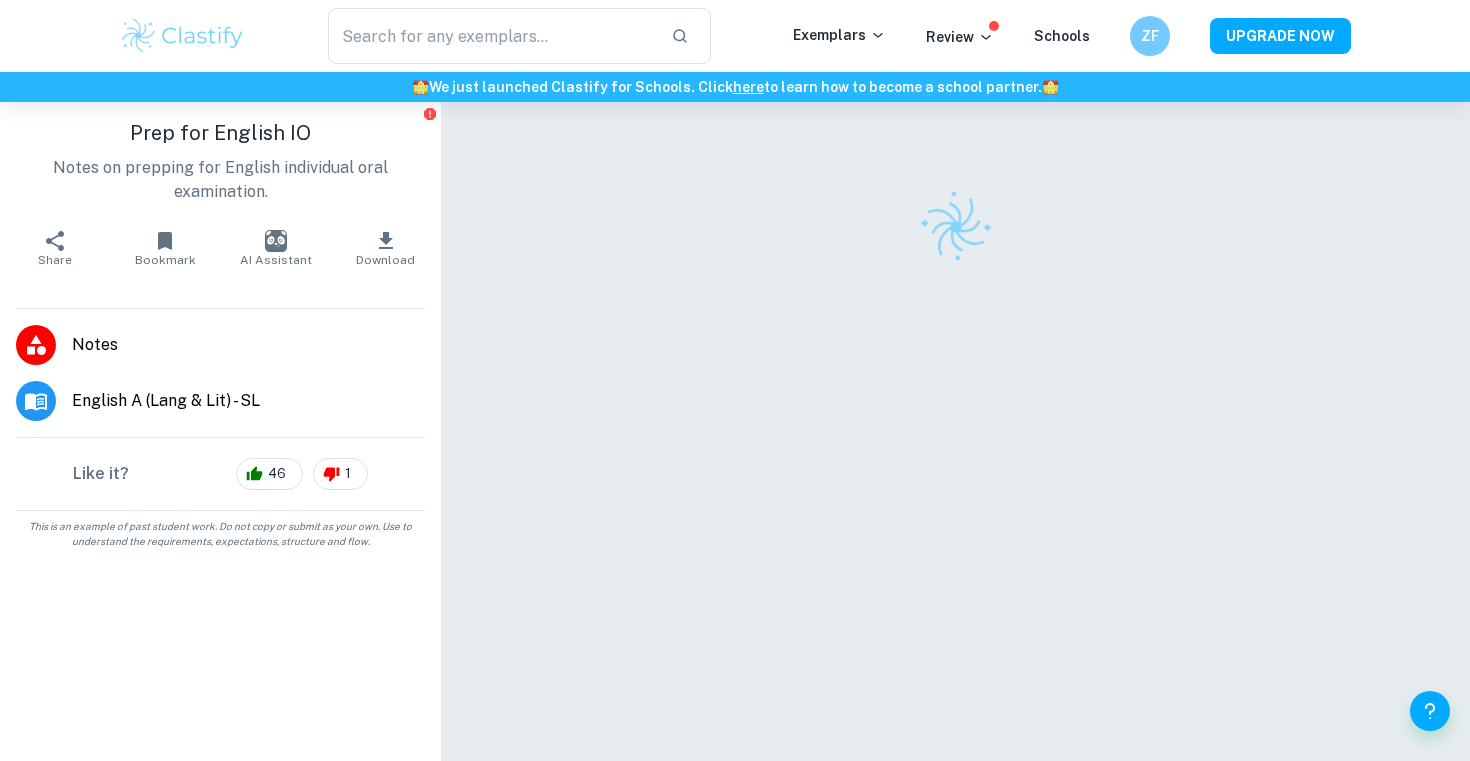 scroll, scrollTop: 0, scrollLeft: 0, axis: both 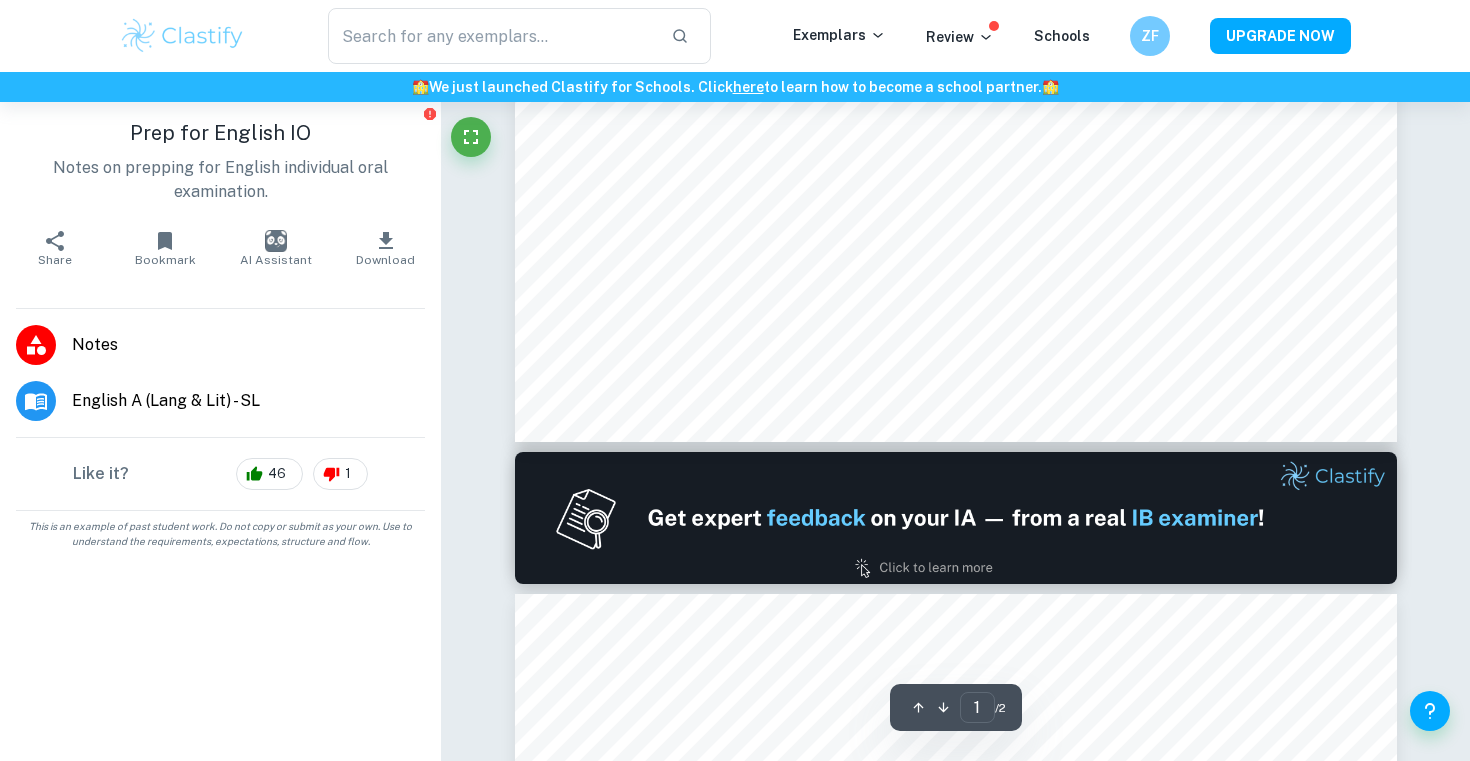 type on "2" 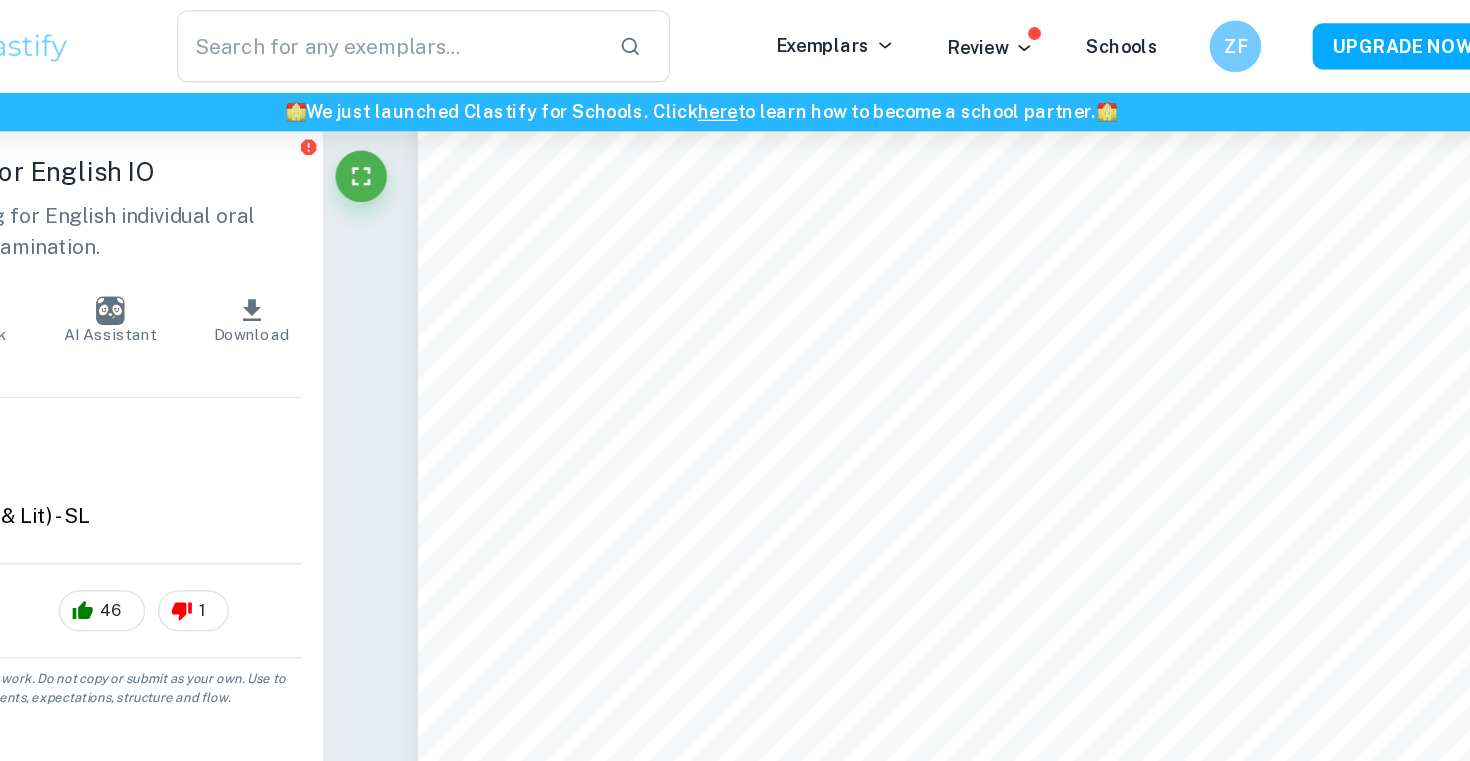 scroll, scrollTop: 1638, scrollLeft: 0, axis: vertical 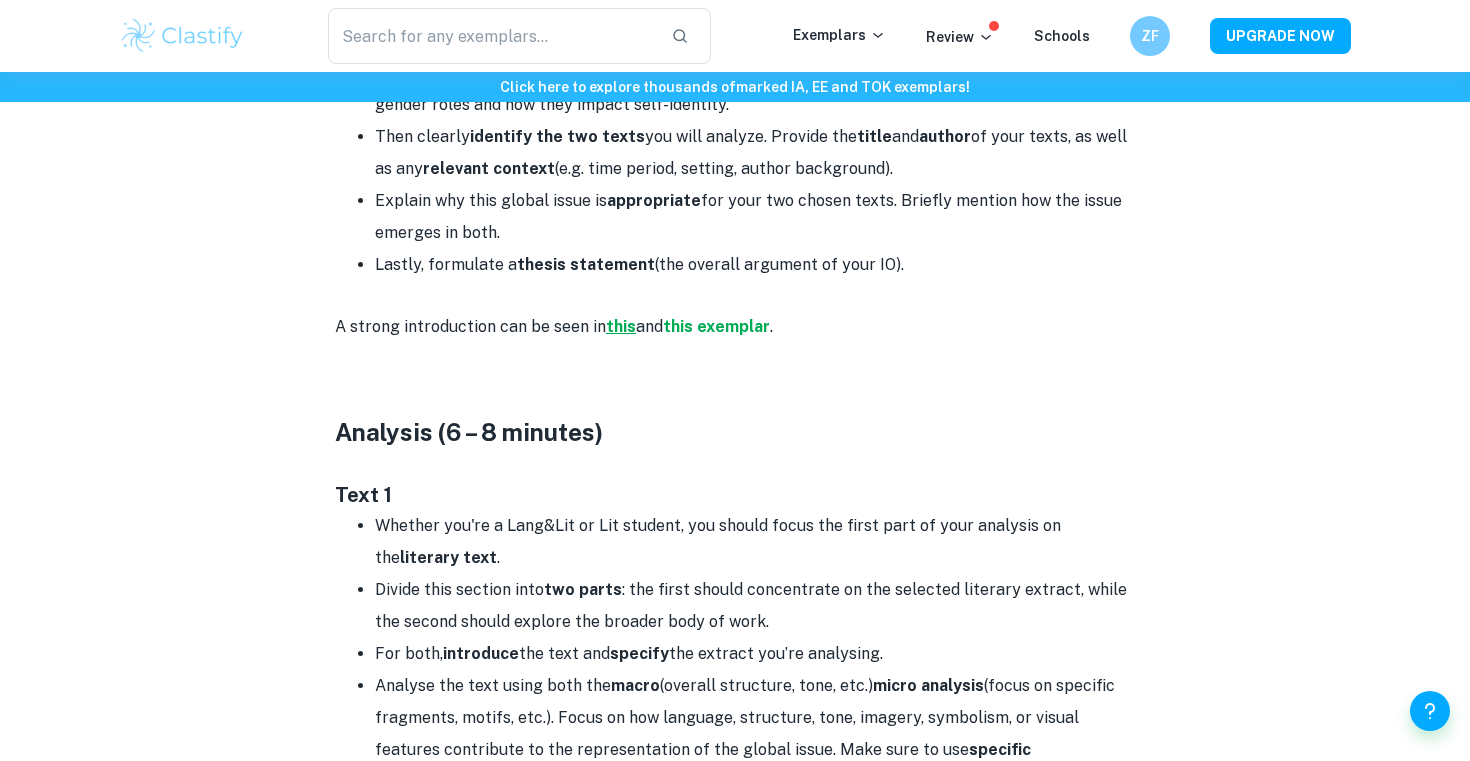 click on "this" at bounding box center [621, 326] 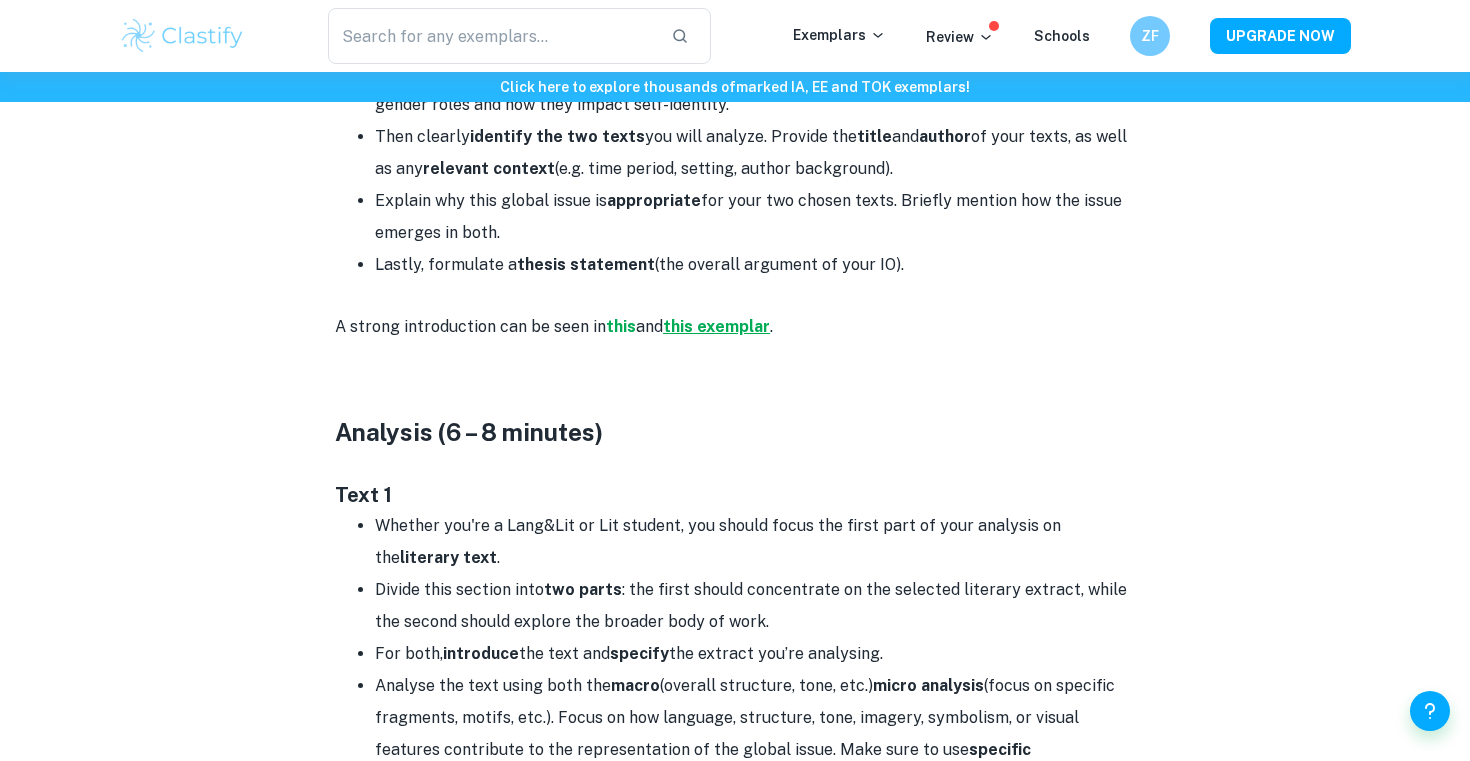 click on "this exemplar" at bounding box center [716, 326] 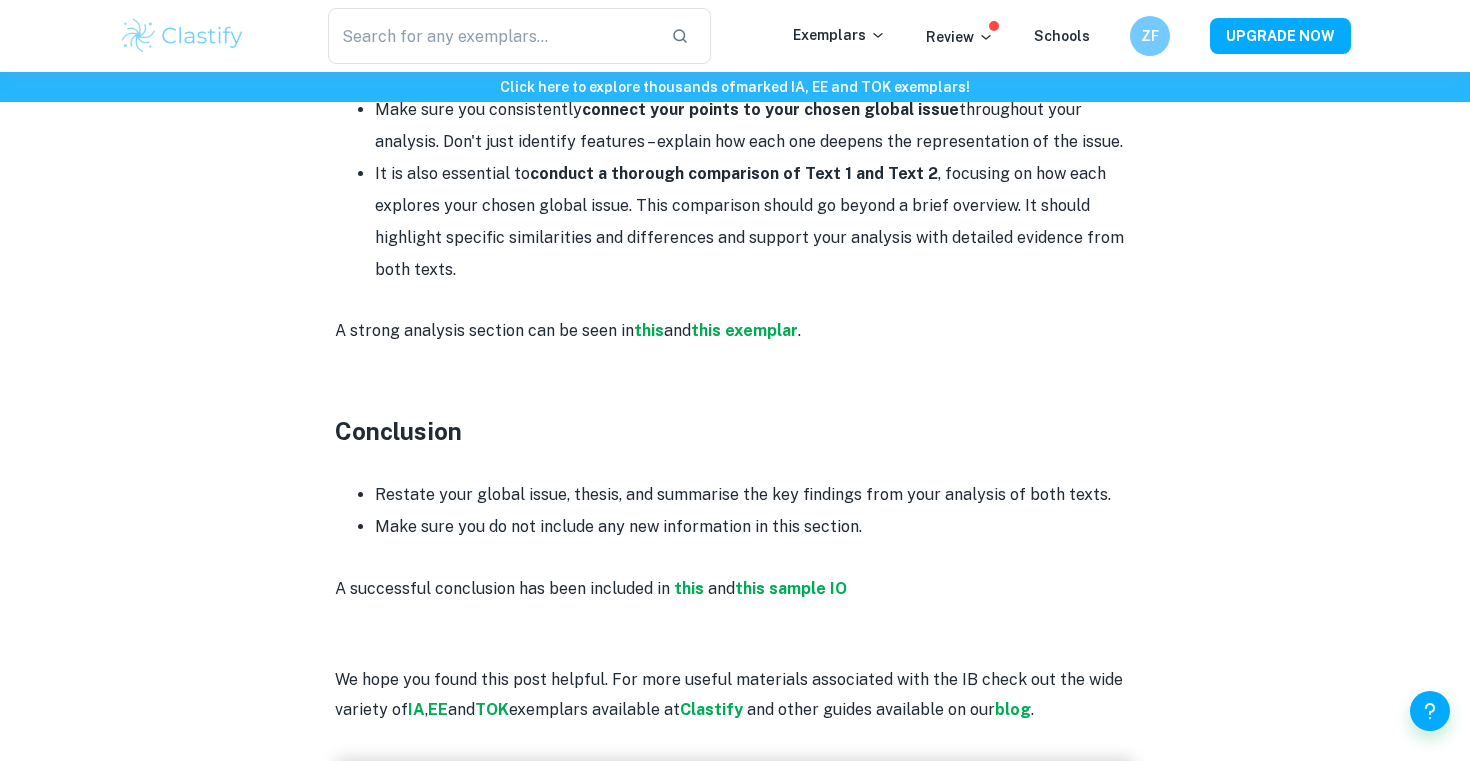 scroll, scrollTop: 2579, scrollLeft: 0, axis: vertical 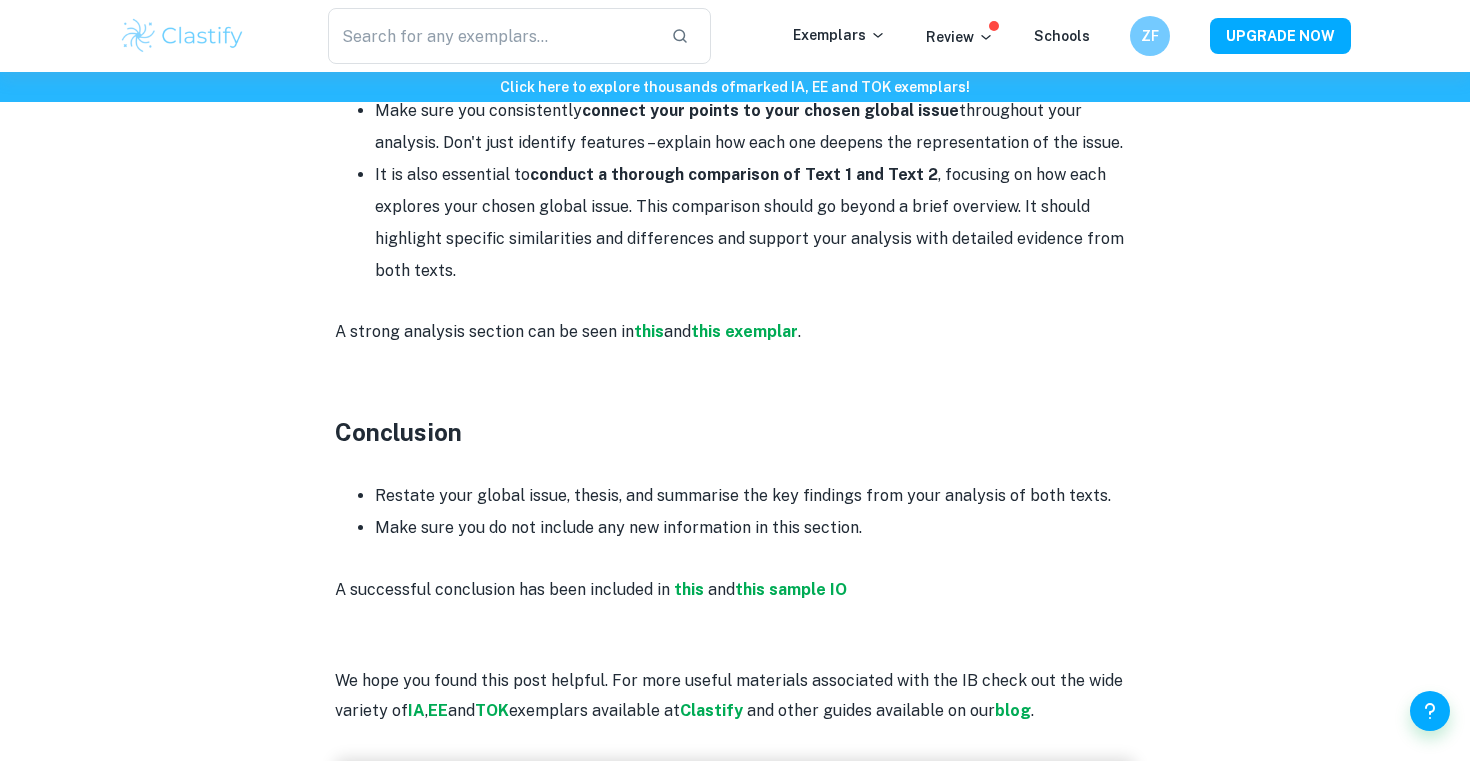 drag, startPoint x: 872, startPoint y: 508, endPoint x: 307, endPoint y: 115, distance: 688.2398 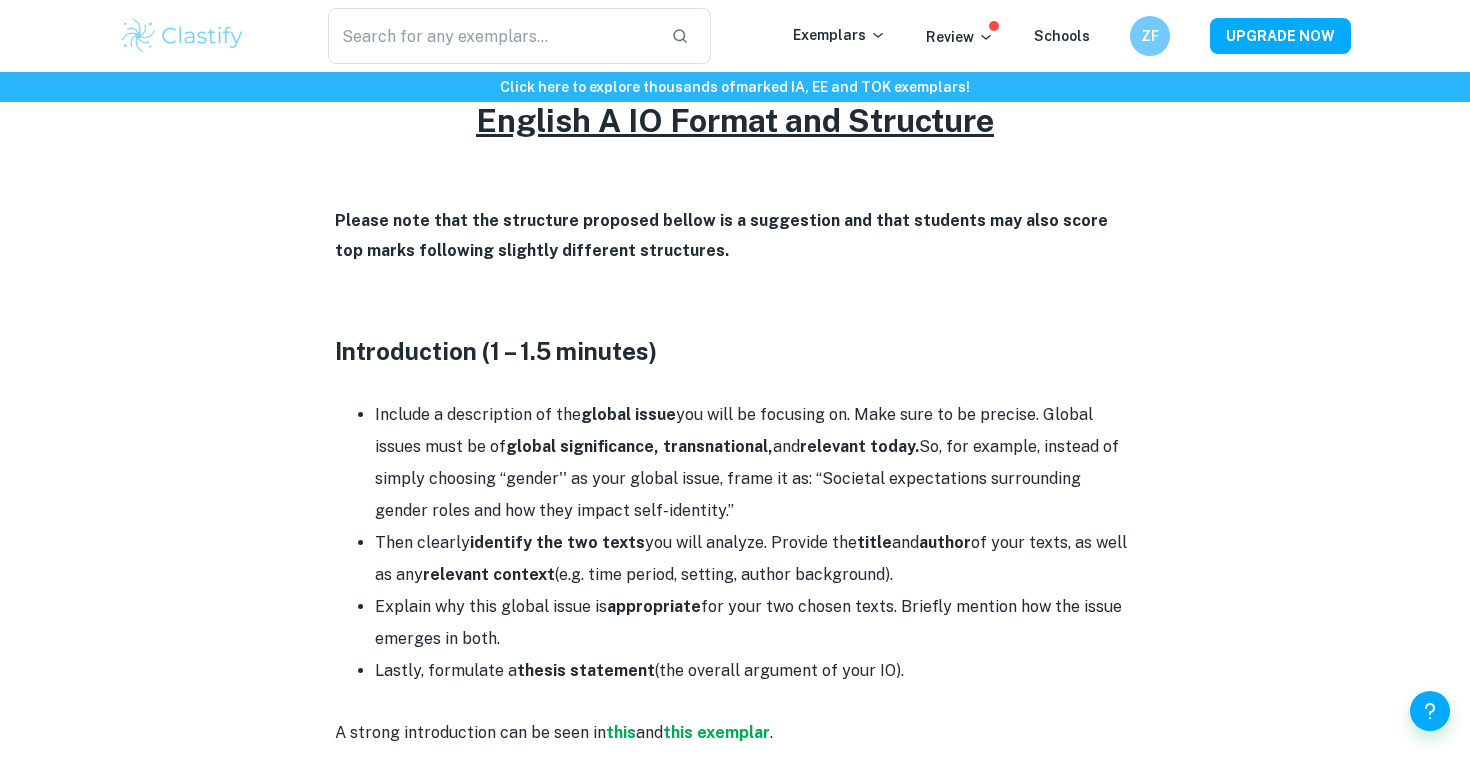 scroll, scrollTop: 885, scrollLeft: 0, axis: vertical 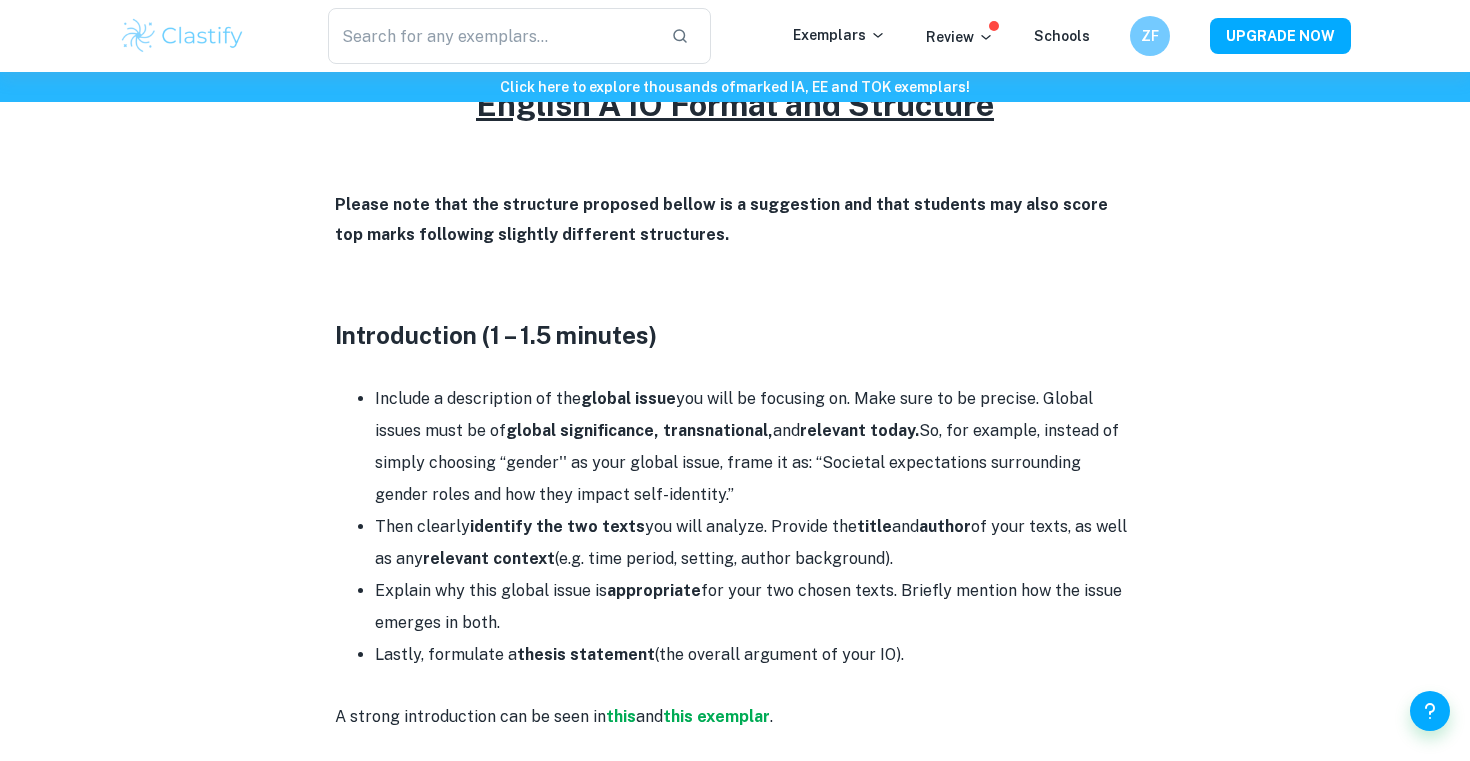 click on "English A IO Format and Structure By  Wojtek • July 25, 2025 Get feedback on your  English A (Lang & Lit) IO IA Marked only by official IB examiners Learn more If you're wondering how to structure your English IO, you've come to the right place. In this post we will provide you with a comprehensive guide to the English IO format and structure so that you can satisfy all the requirements and score top marks.      English A IO Format and Structure      Please note that the structure proposed bellow is a suggestion and that students may also score top marks following slightly different structures.     Introduction (1 – 1.5 minutes)    Include a description of the  global issue  you will be focusing on. Make sure to be precise. Global issues must be of  global significance, transnational,  and  relevant today.  So, for example, instead of simply choosing “gender'' as your global issue, frame it as: “Societal expectations surrounding gender roles and how they impact self-identity.”  title   ." at bounding box center [735, 1016] 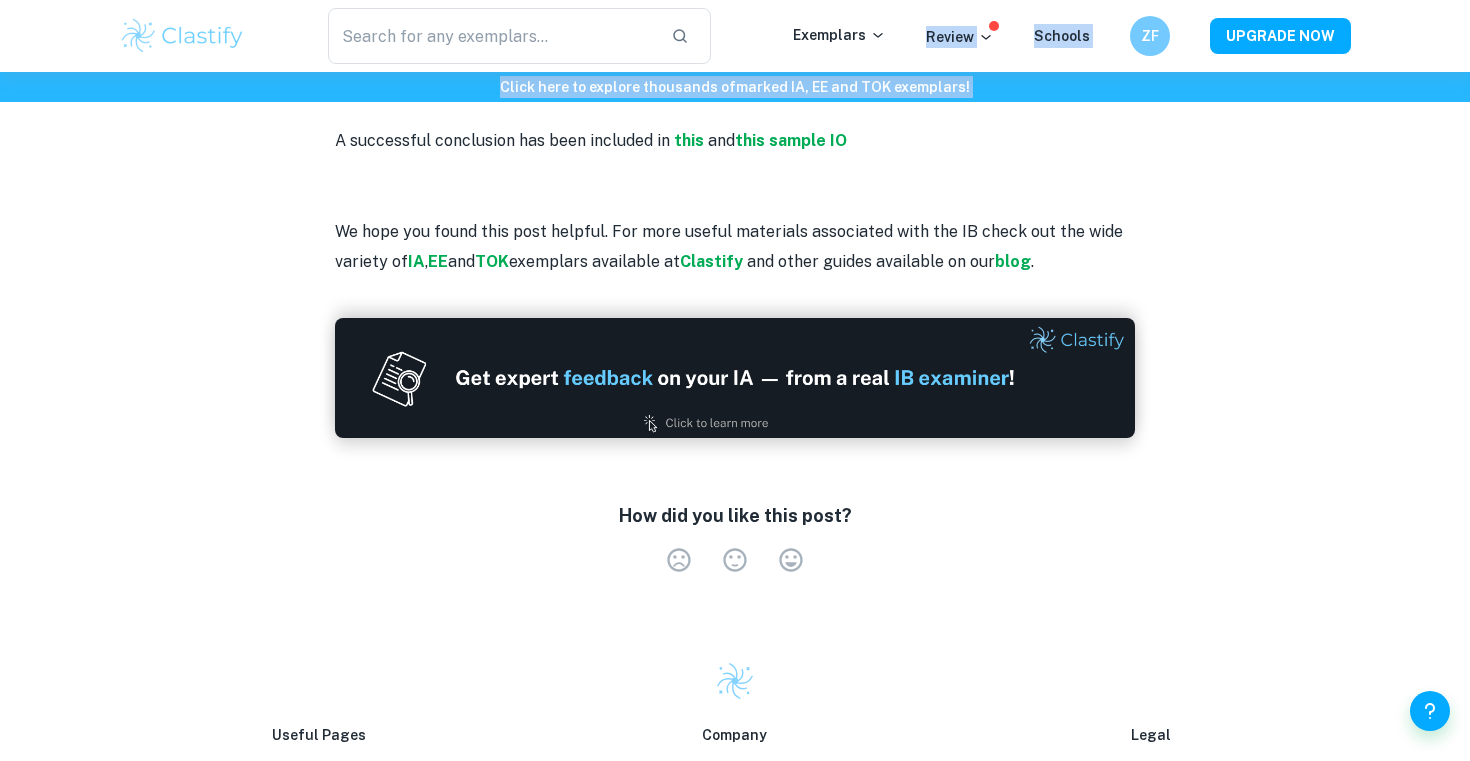 scroll, scrollTop: 3013, scrollLeft: 0, axis: vertical 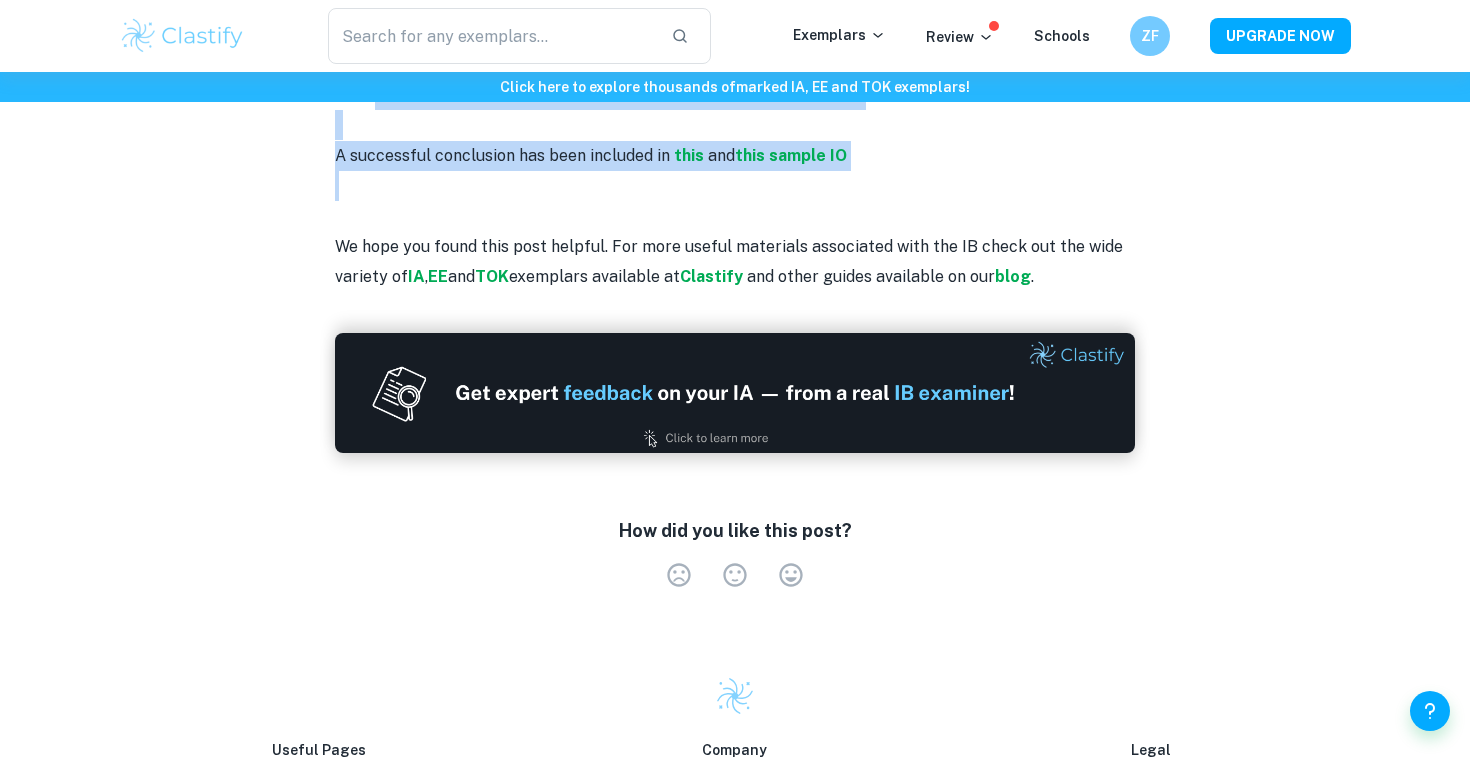 drag, startPoint x: 317, startPoint y: 326, endPoint x: 869, endPoint y: 140, distance: 582.4946 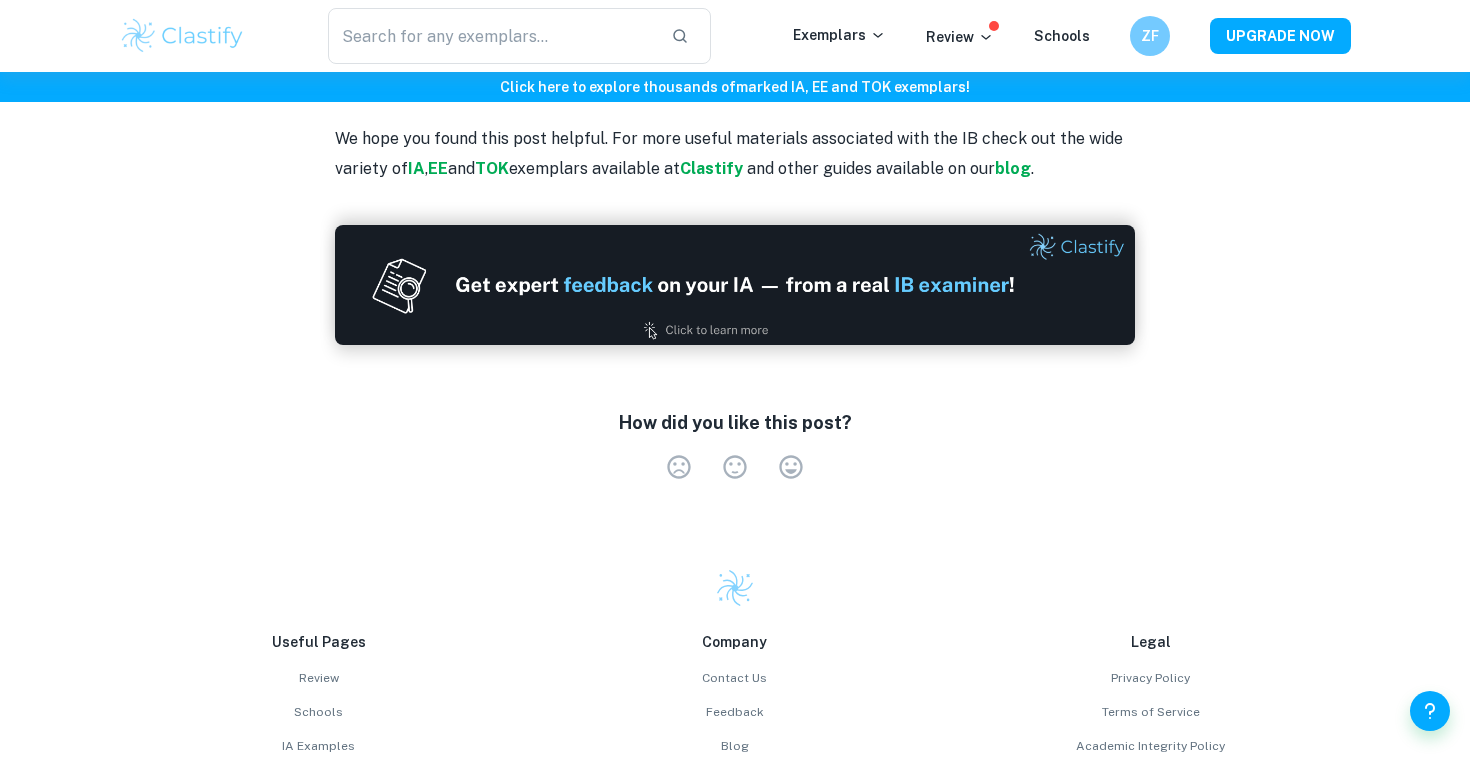 scroll, scrollTop: 3191, scrollLeft: 0, axis: vertical 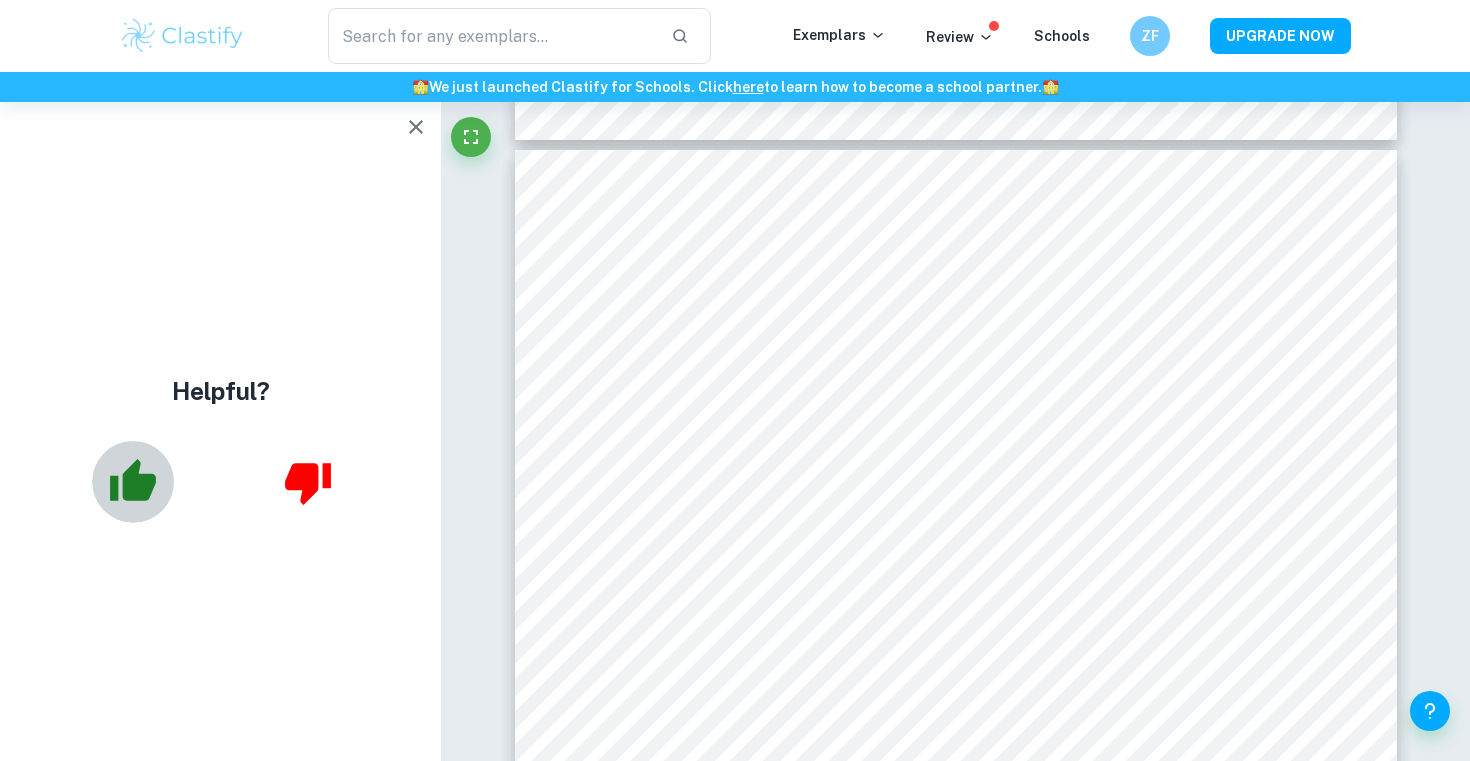 click at bounding box center [133, 482] 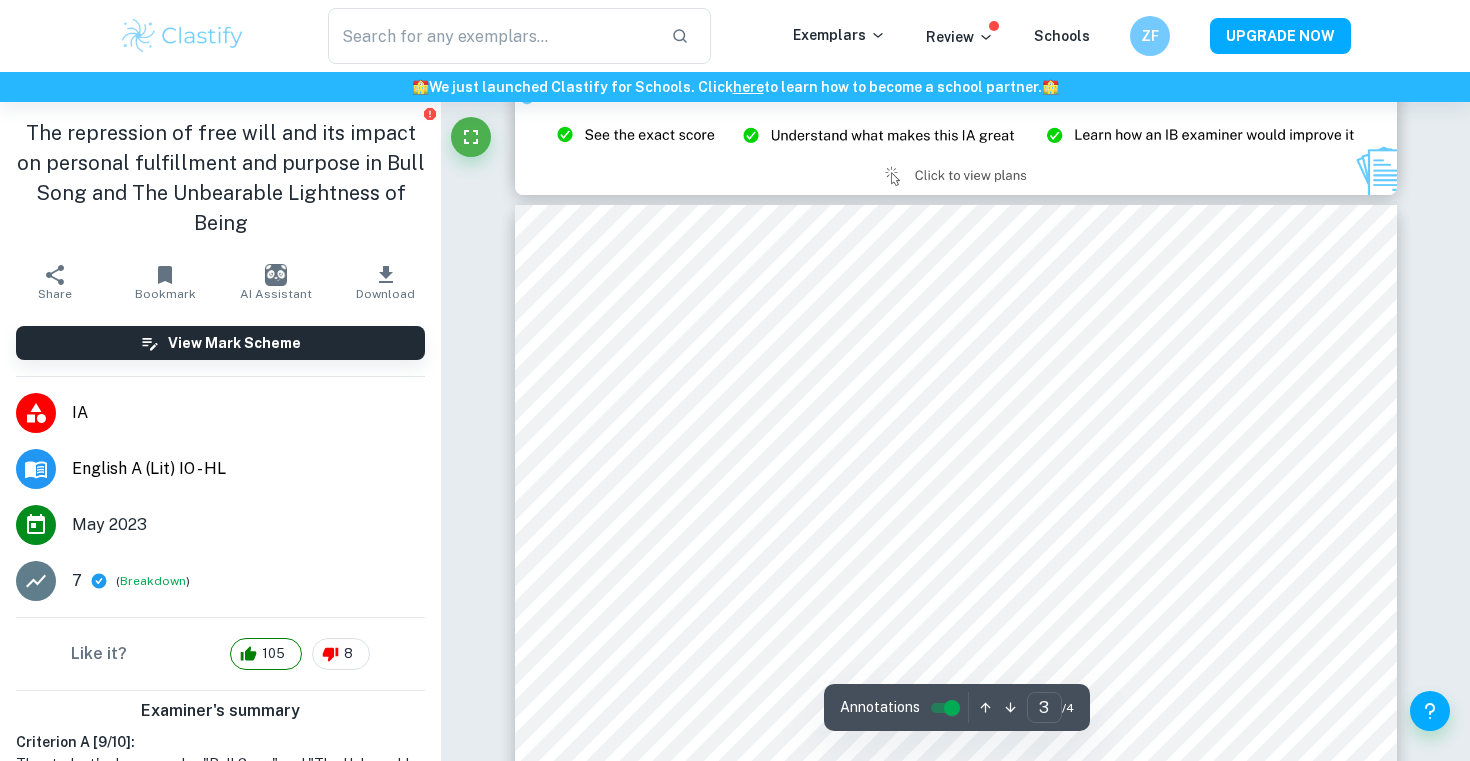 scroll, scrollTop: 1789, scrollLeft: 0, axis: vertical 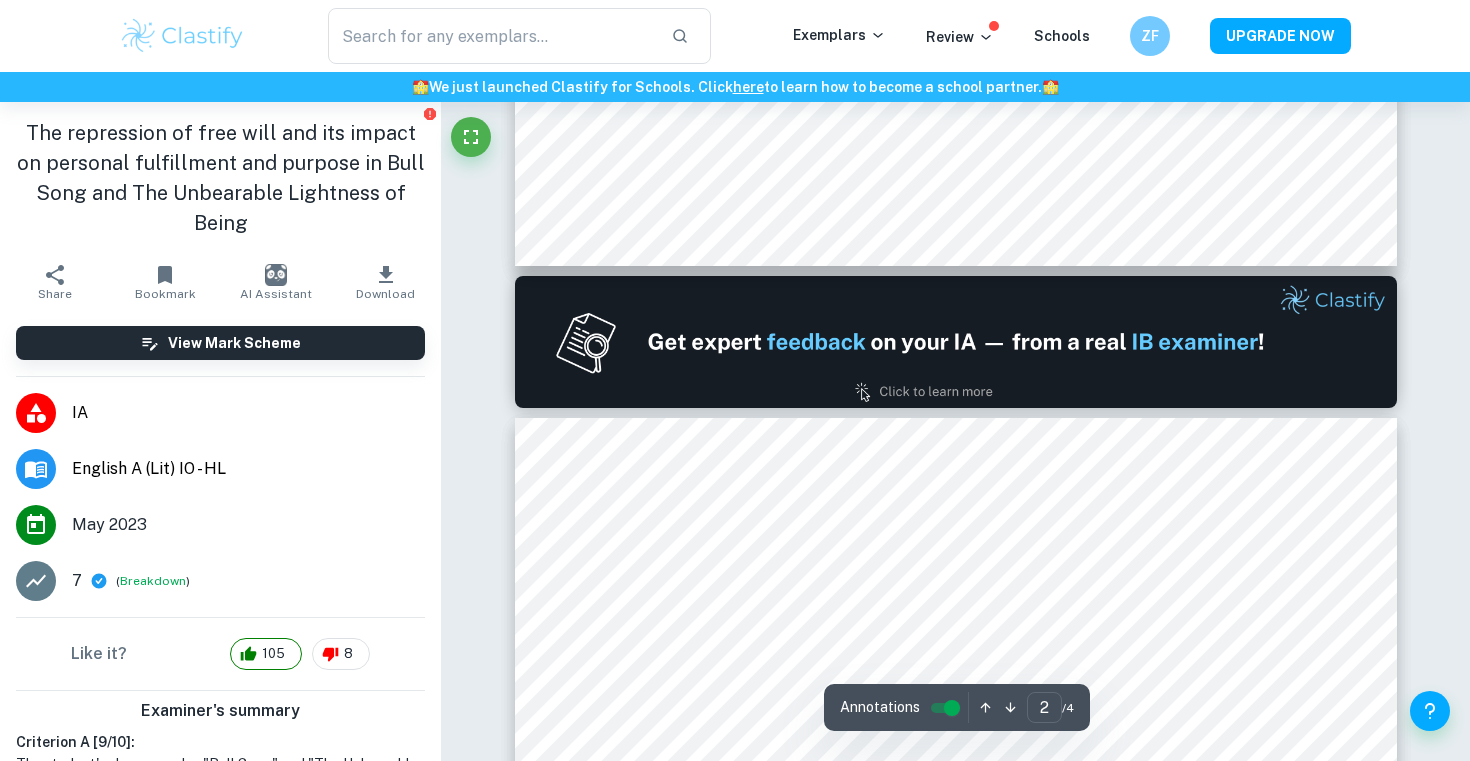type on "1" 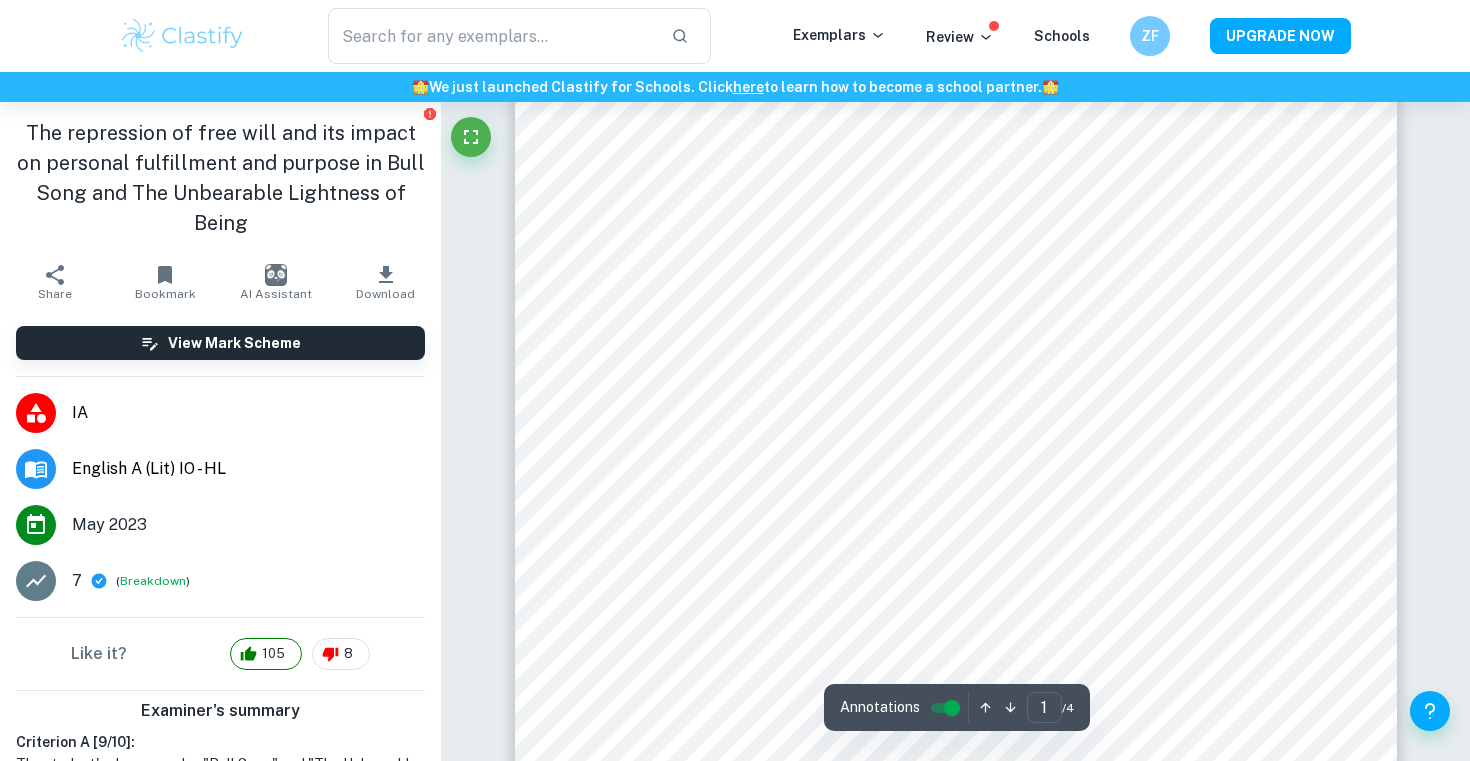 scroll, scrollTop: 36, scrollLeft: 0, axis: vertical 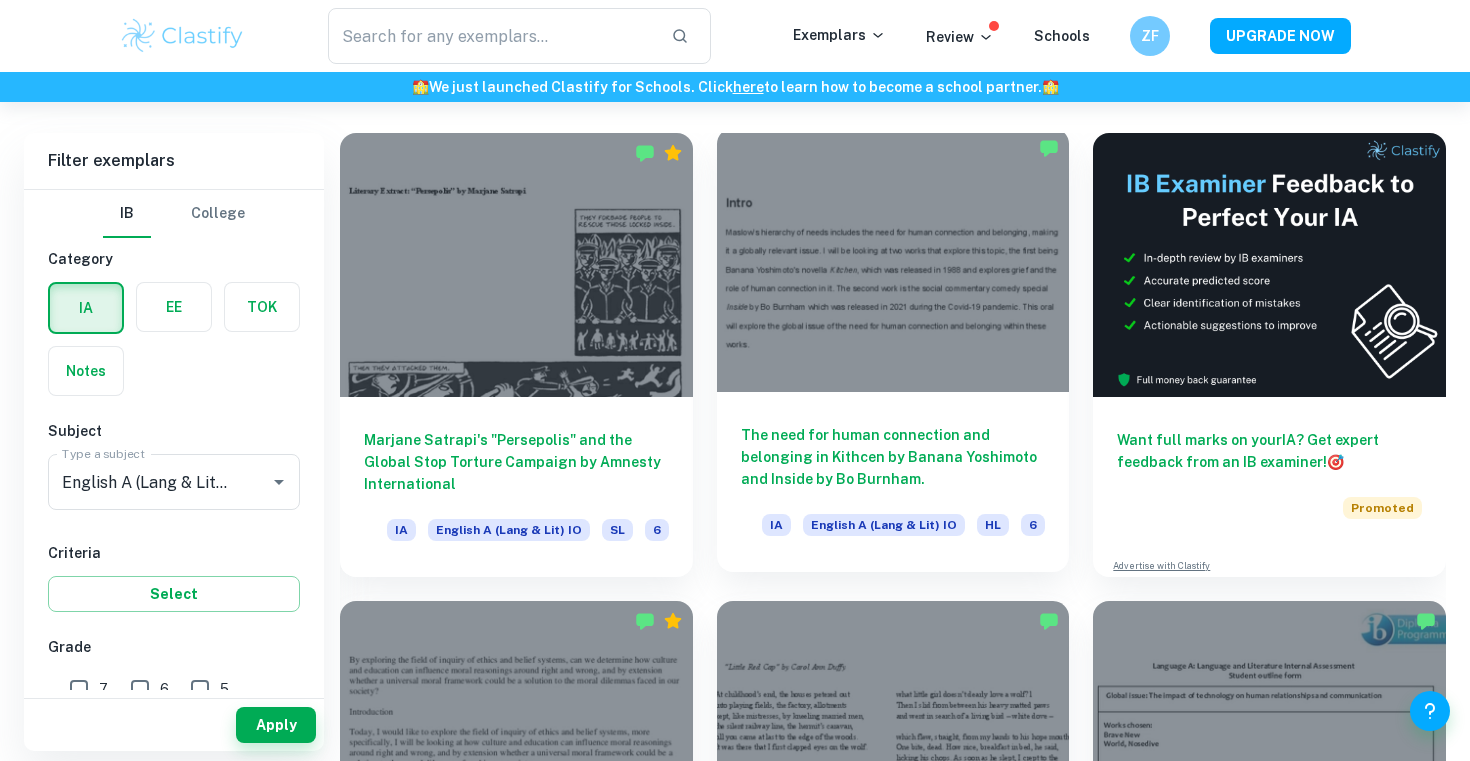 click at bounding box center [893, 260] 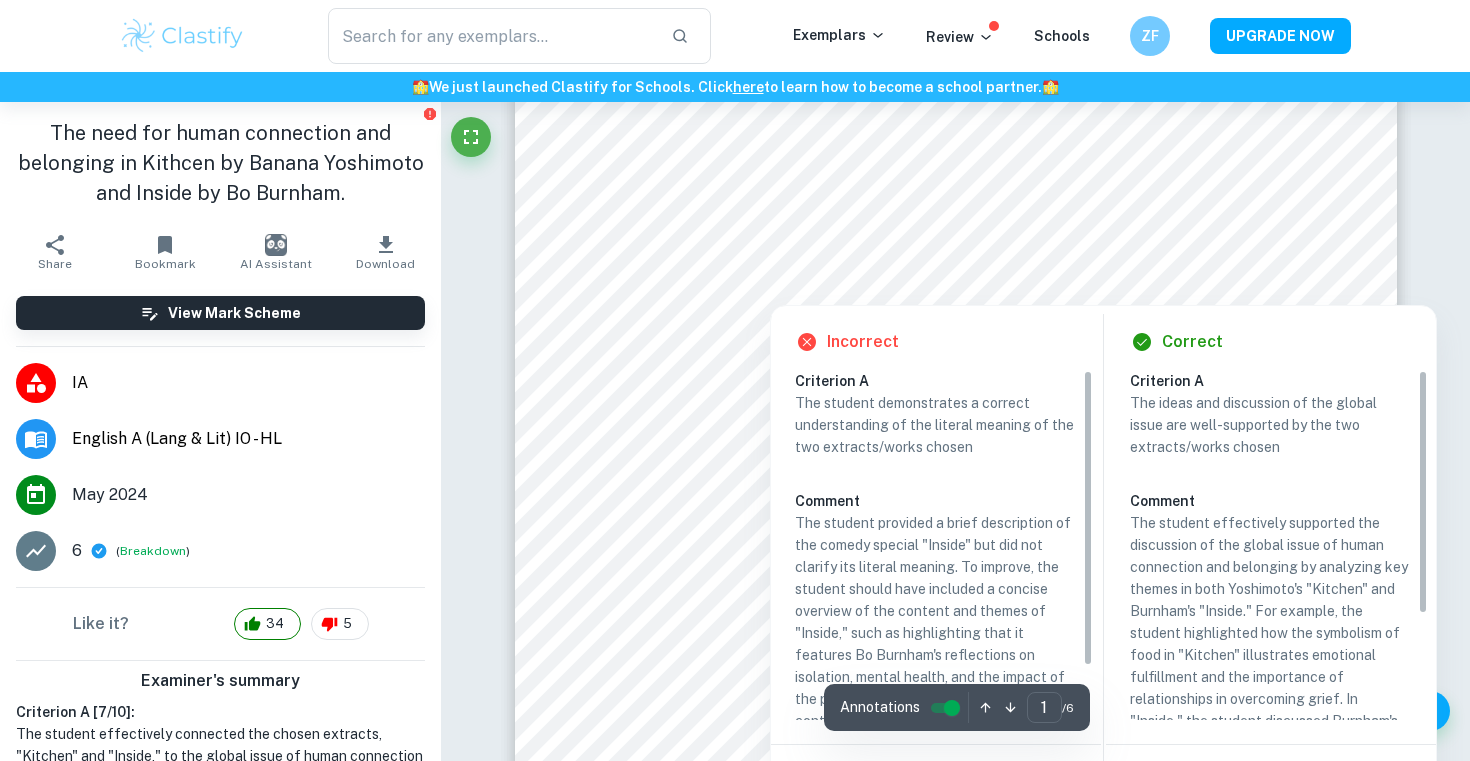 scroll, scrollTop: 193, scrollLeft: 0, axis: vertical 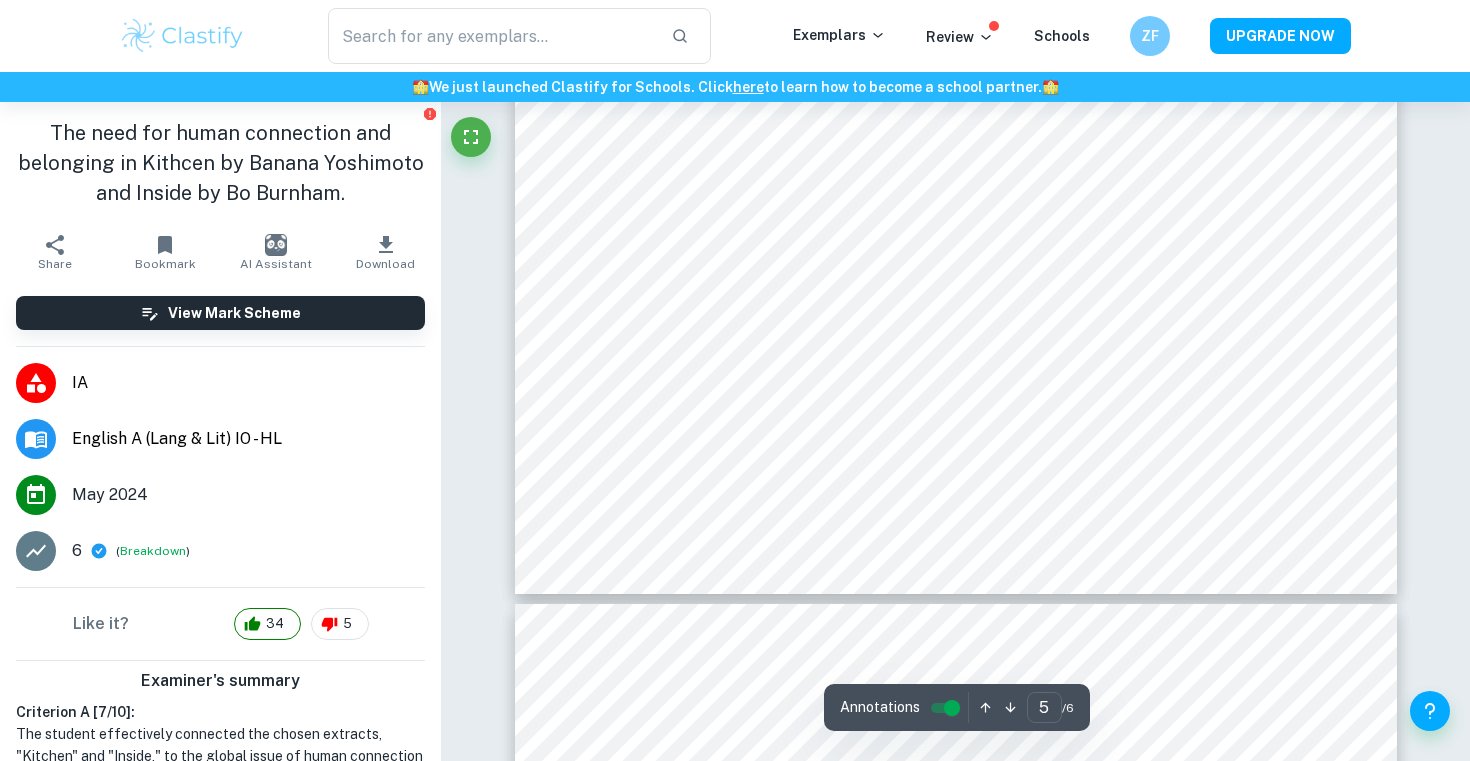 type on "6" 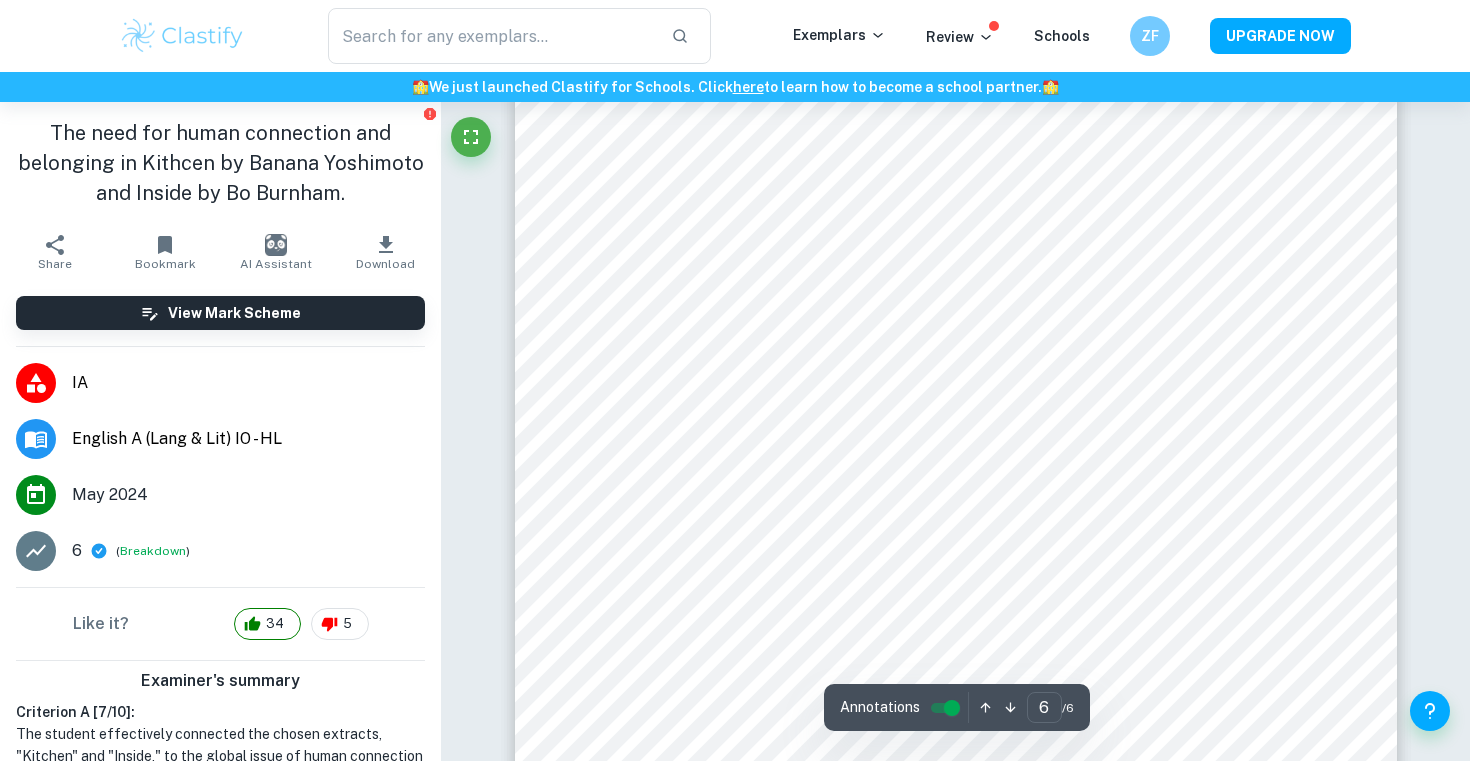 scroll, scrollTop: 7191, scrollLeft: 0, axis: vertical 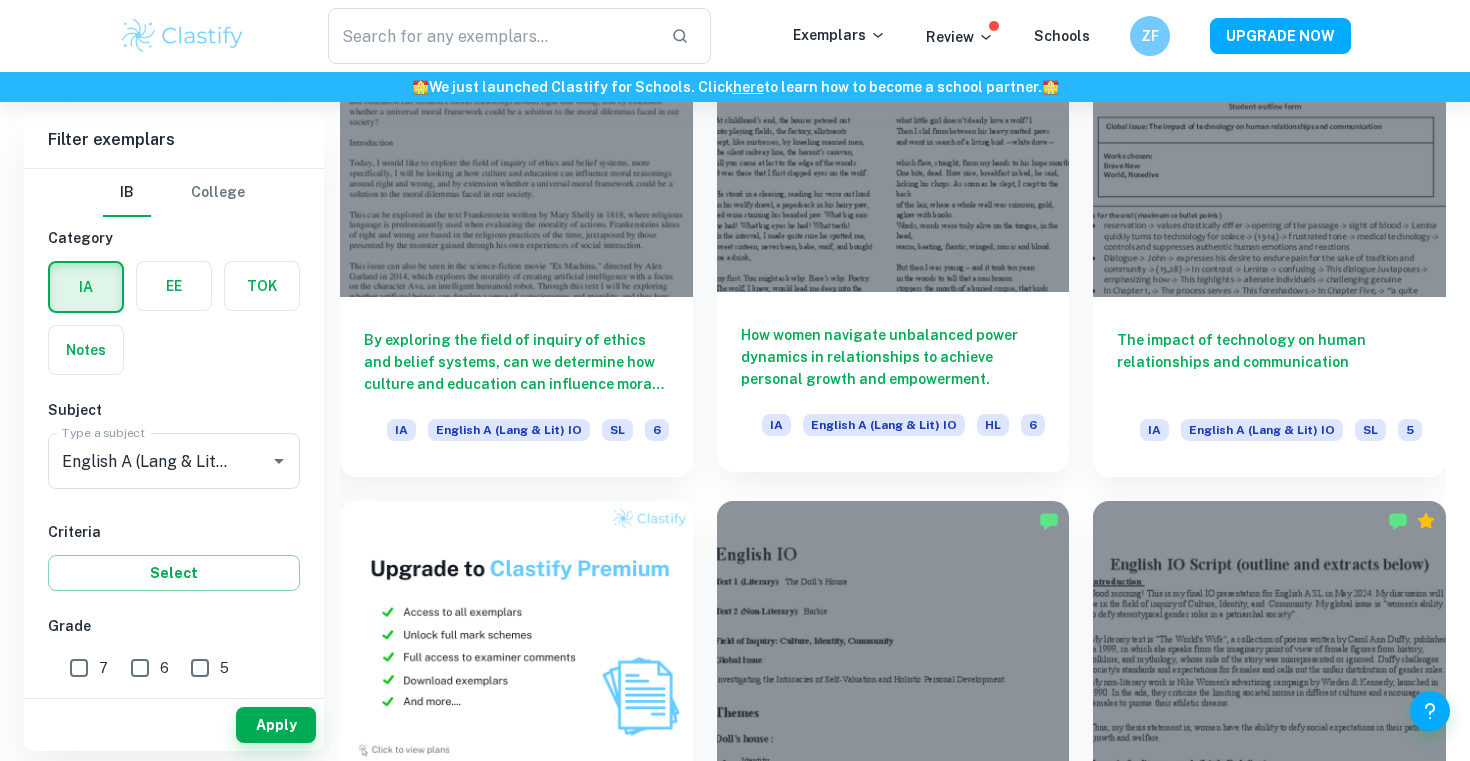 click on "How women navigate unbalanced power dynamics in relationships to achieve personal growth and empowerment. IA English A (Lang & Lit) IO HL 6" at bounding box center (893, 382) 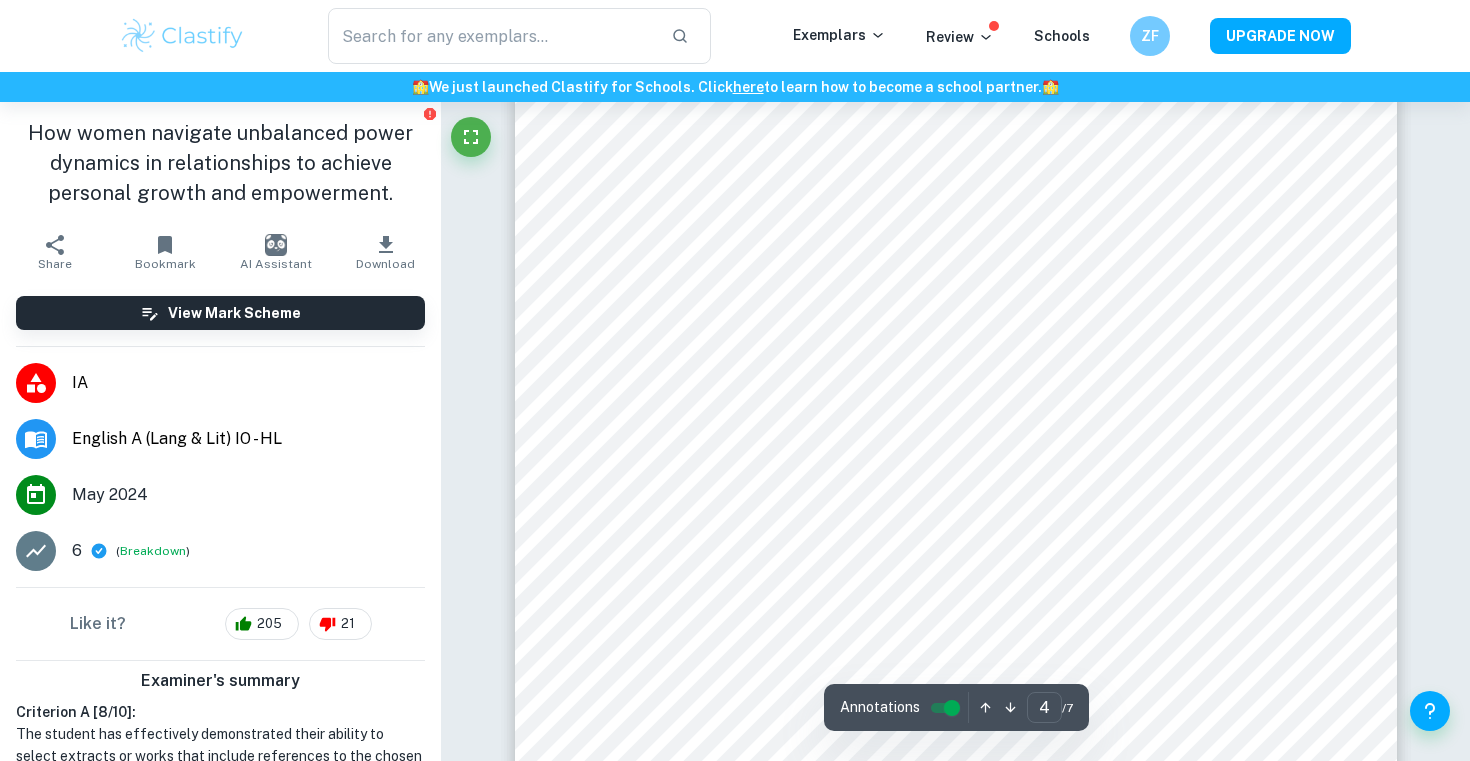 scroll, scrollTop: 3828, scrollLeft: 0, axis: vertical 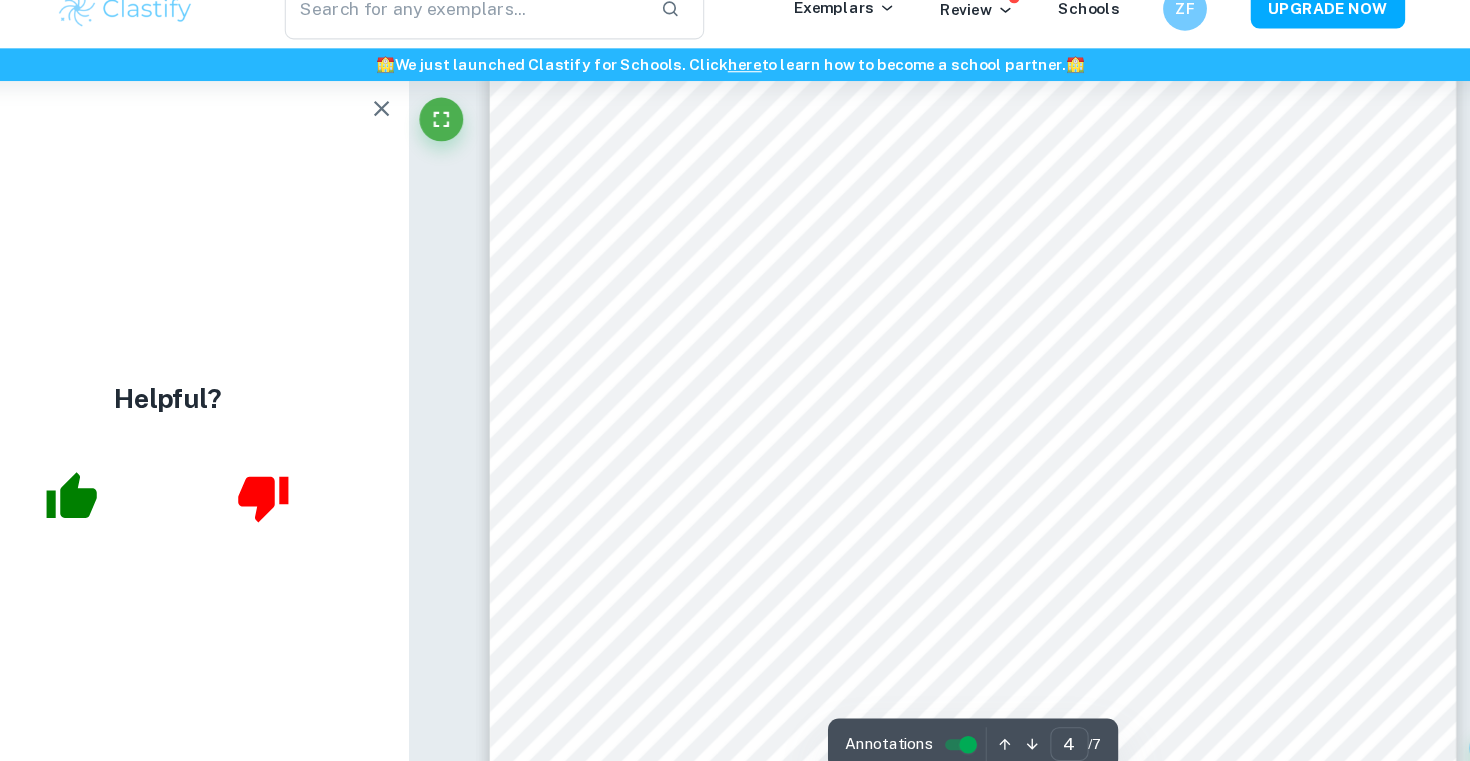 click 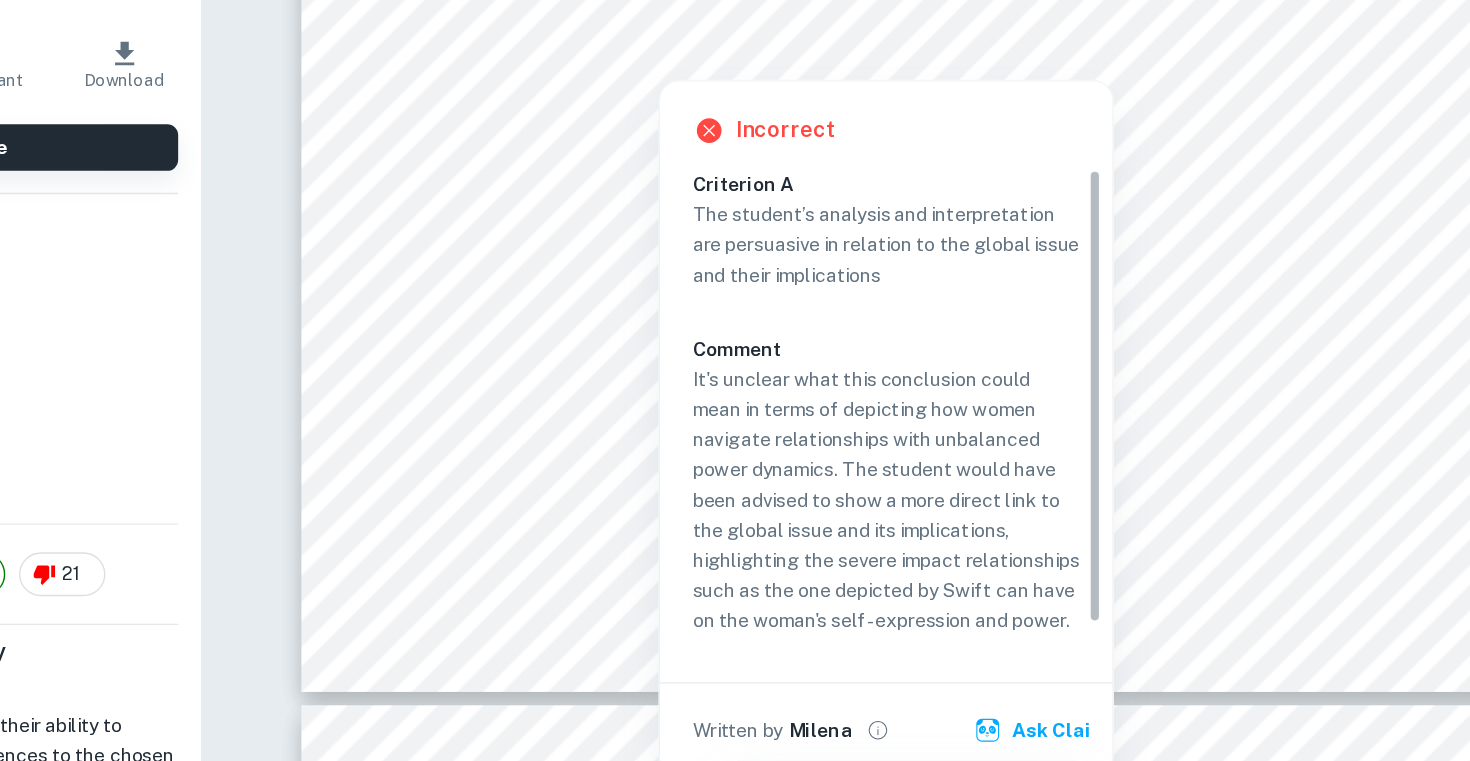 scroll, scrollTop: 6592, scrollLeft: 0, axis: vertical 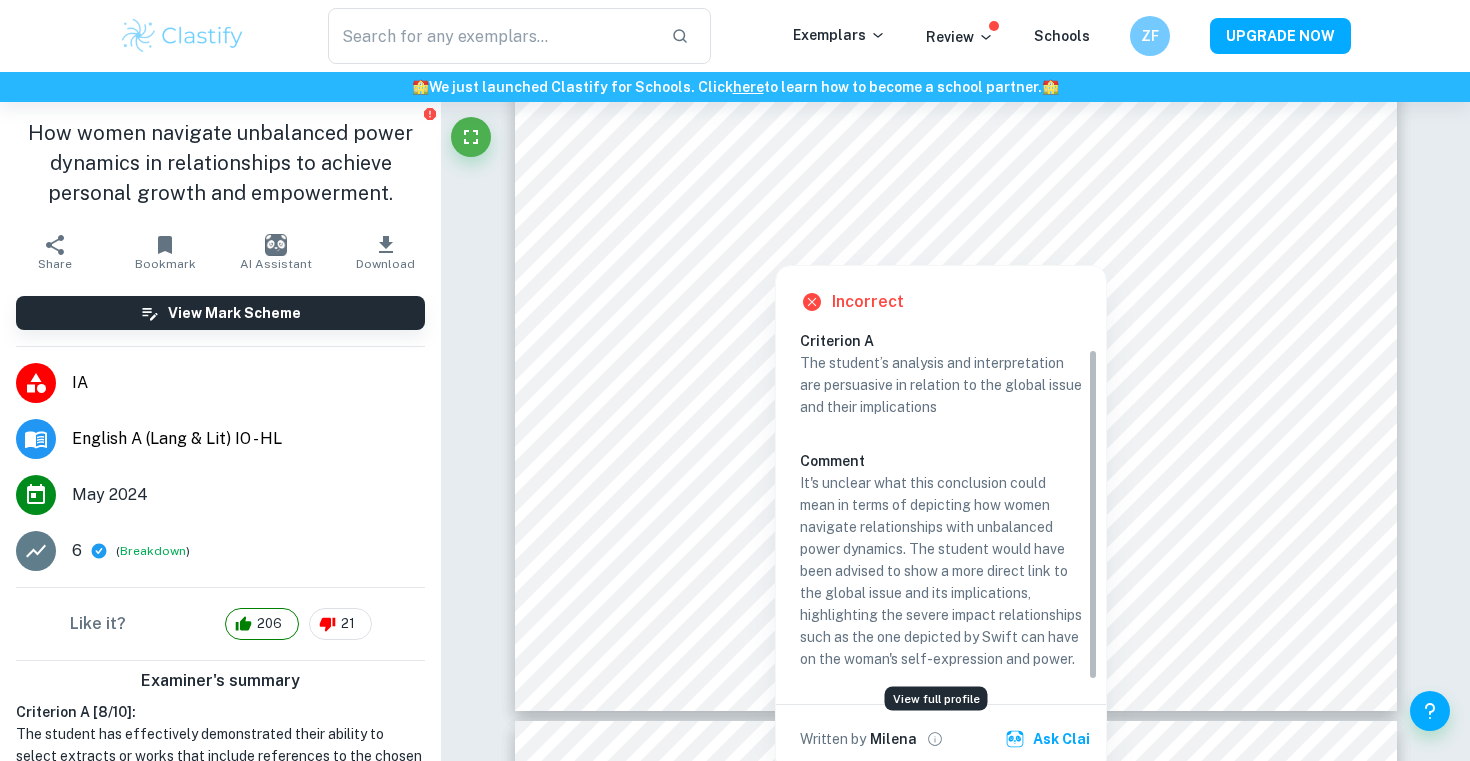 click 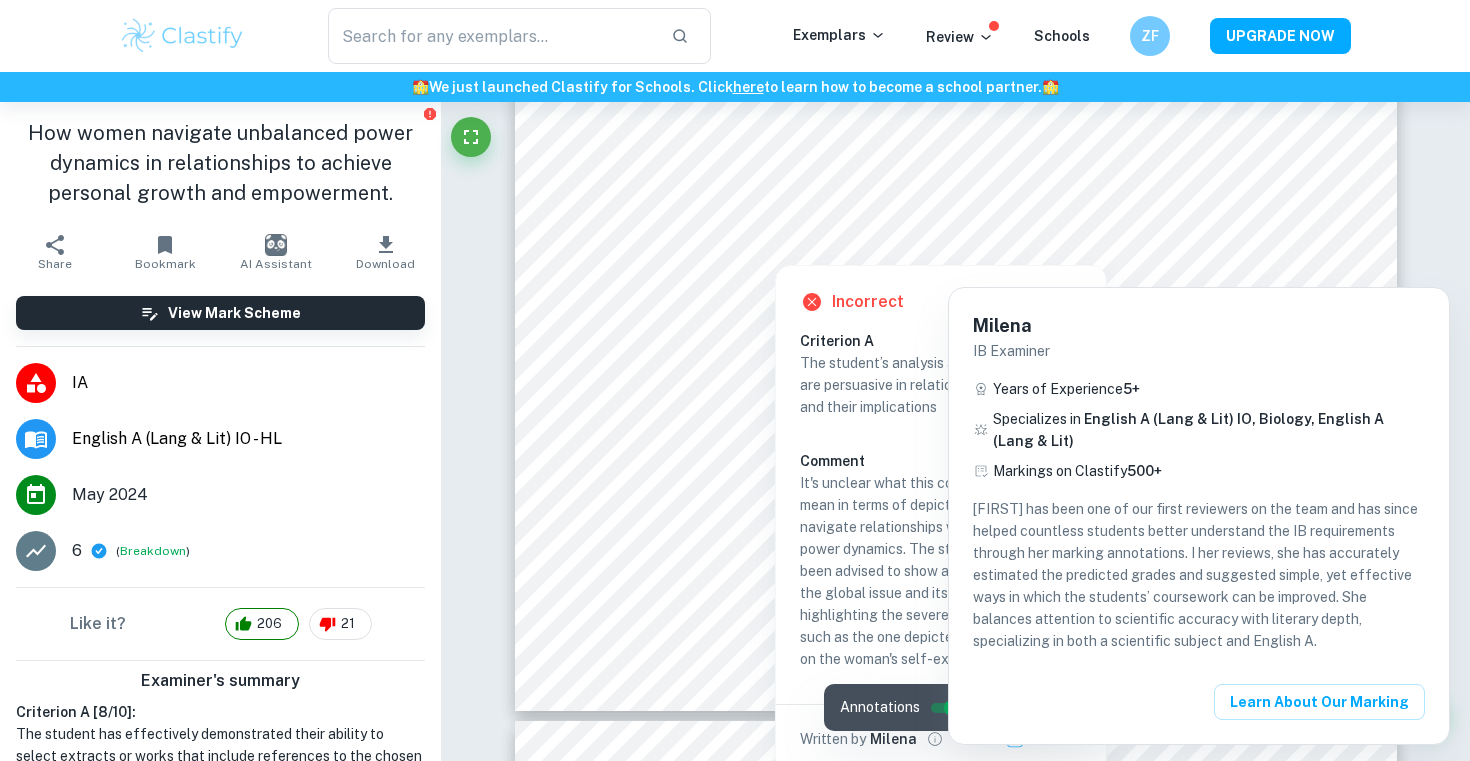 scroll, scrollTop: 6591, scrollLeft: 0, axis: vertical 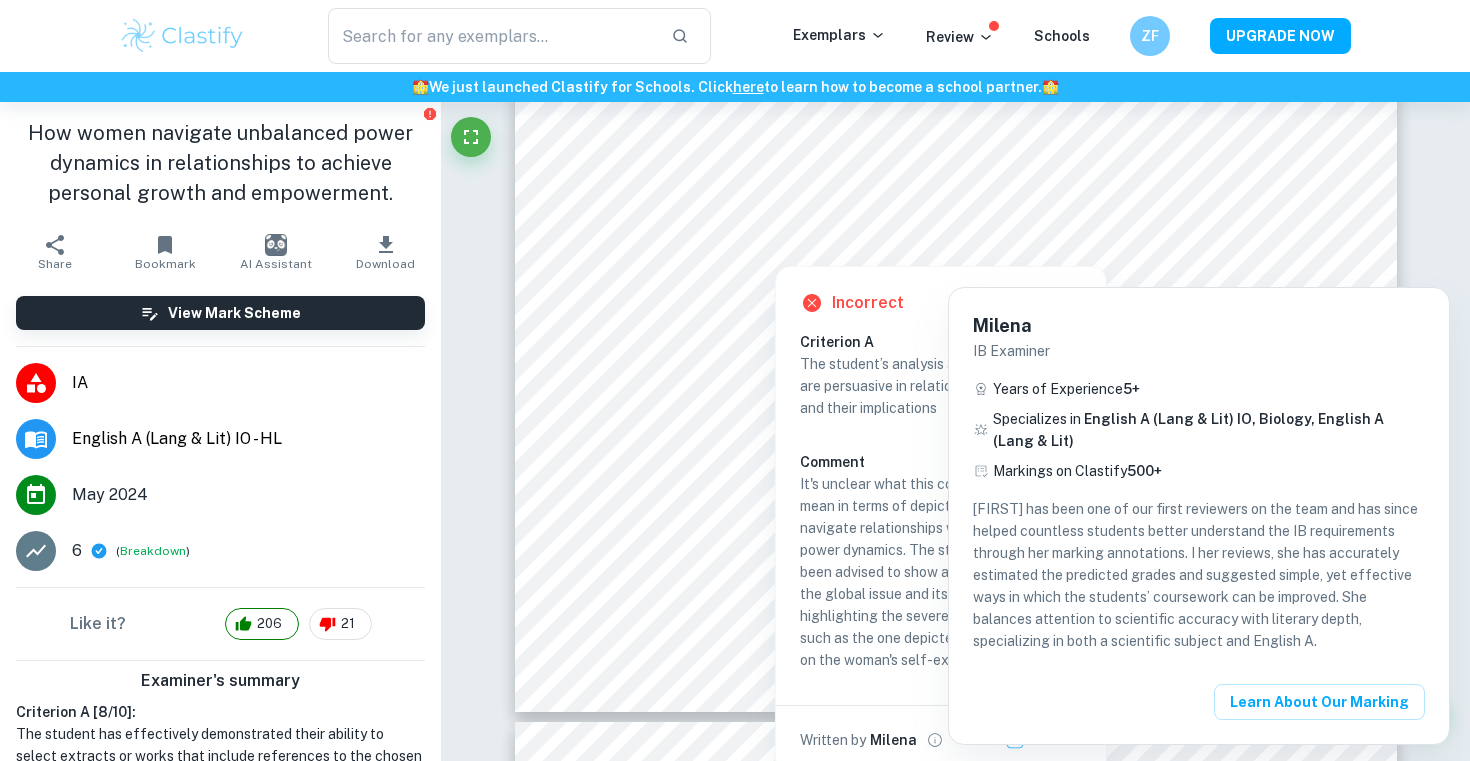 click at bounding box center [735, 380] 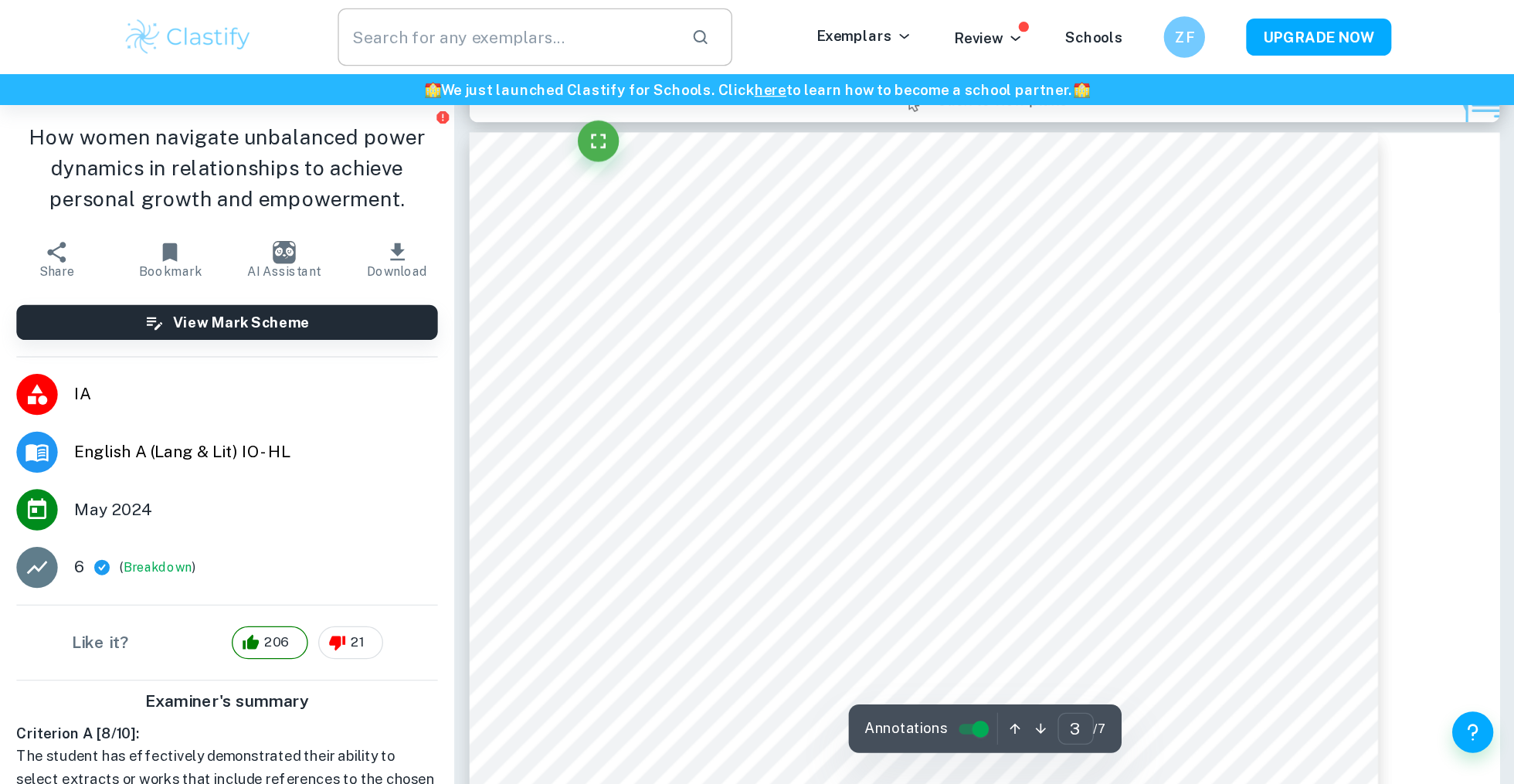 scroll, scrollTop: 2242, scrollLeft: 0, axis: vertical 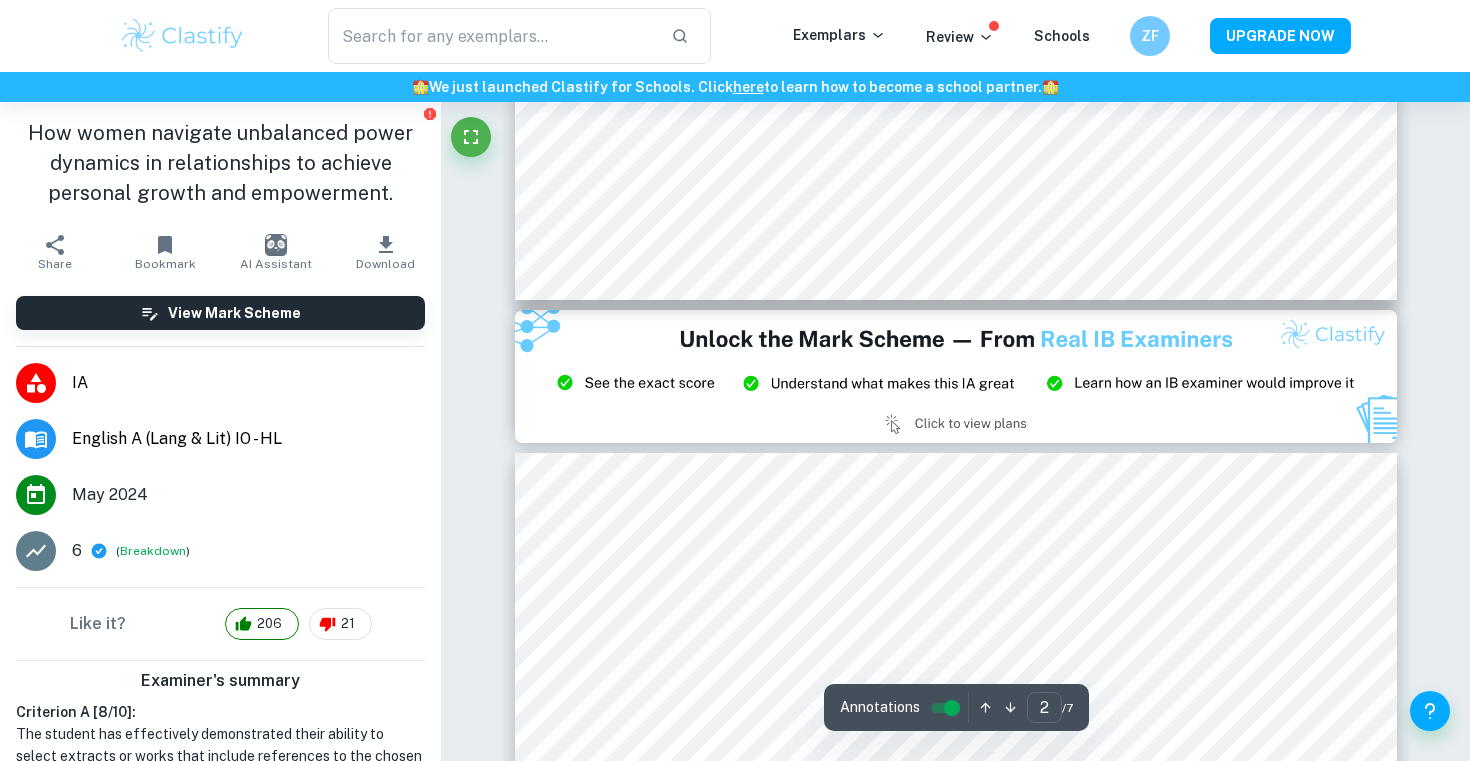 type on "3" 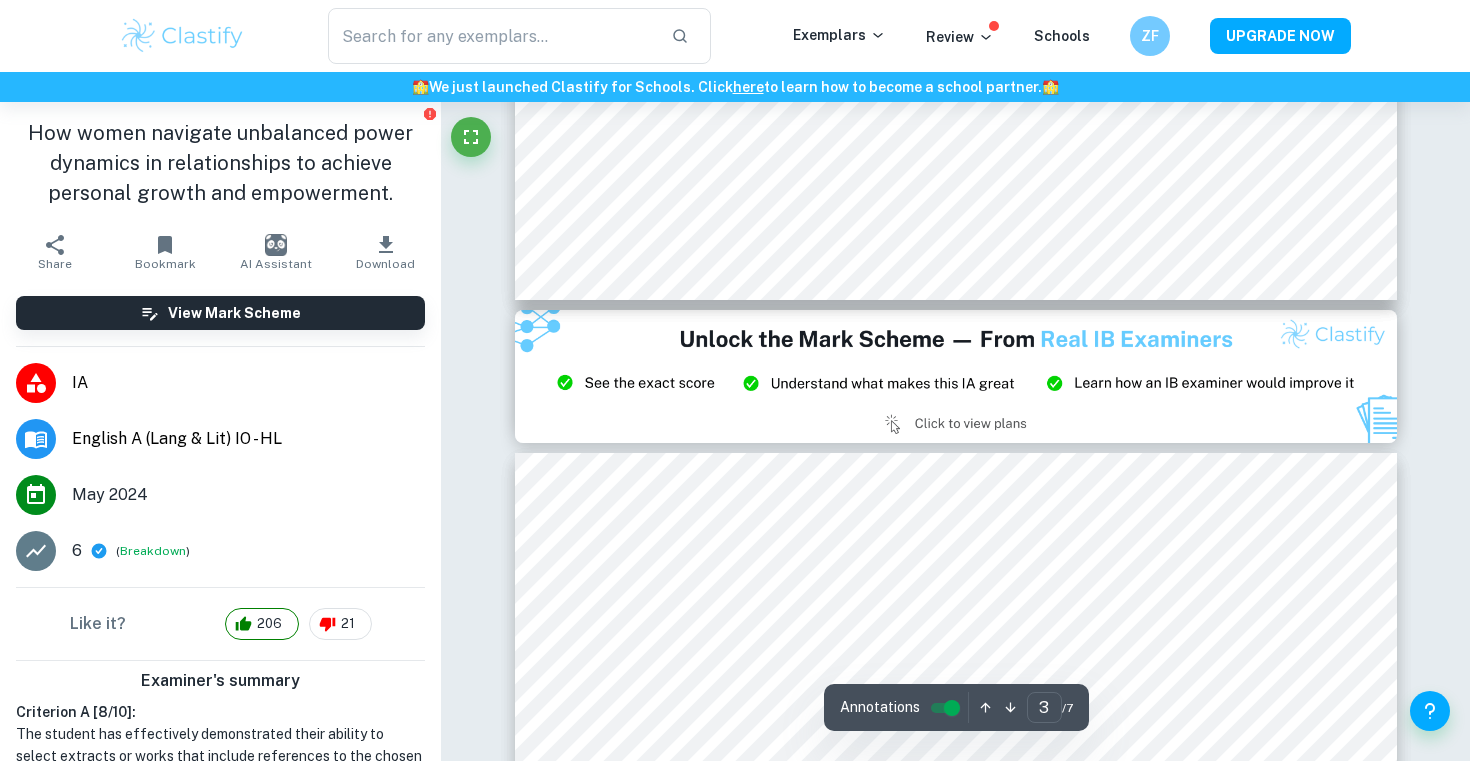 scroll, scrollTop: 2345, scrollLeft: 0, axis: vertical 